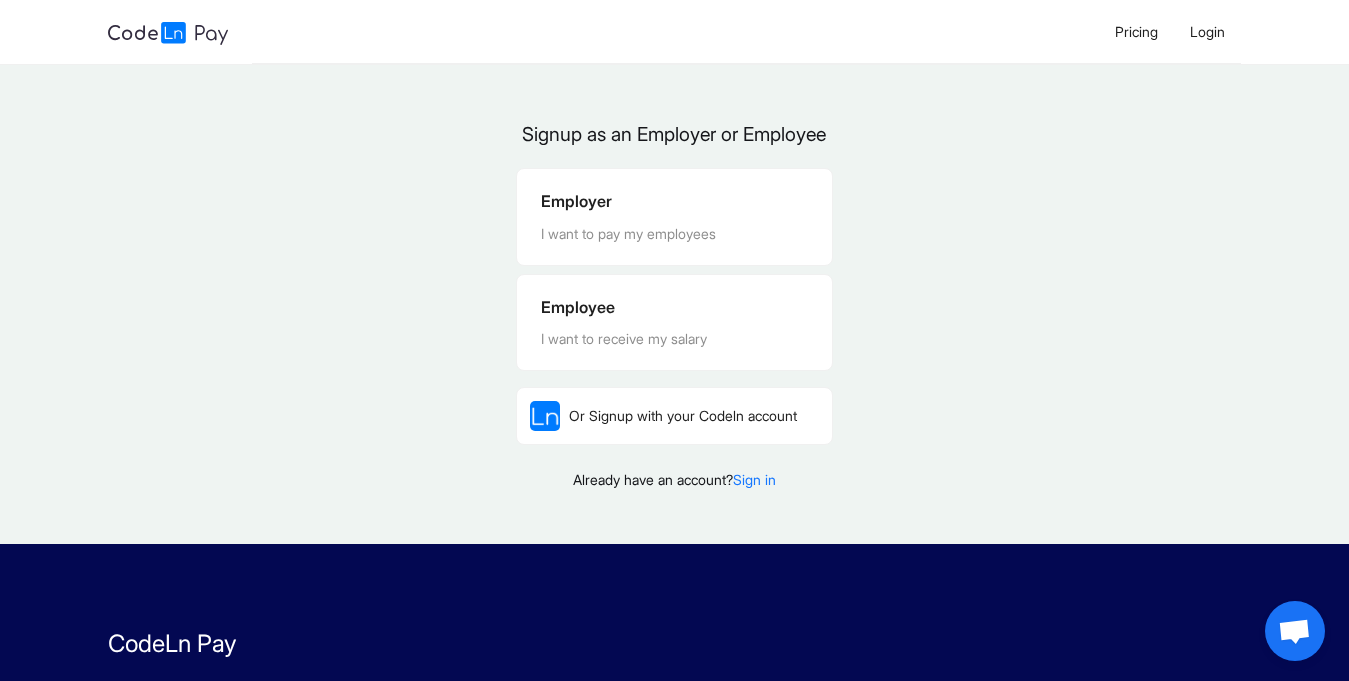 scroll, scrollTop: 0, scrollLeft: 0, axis: both 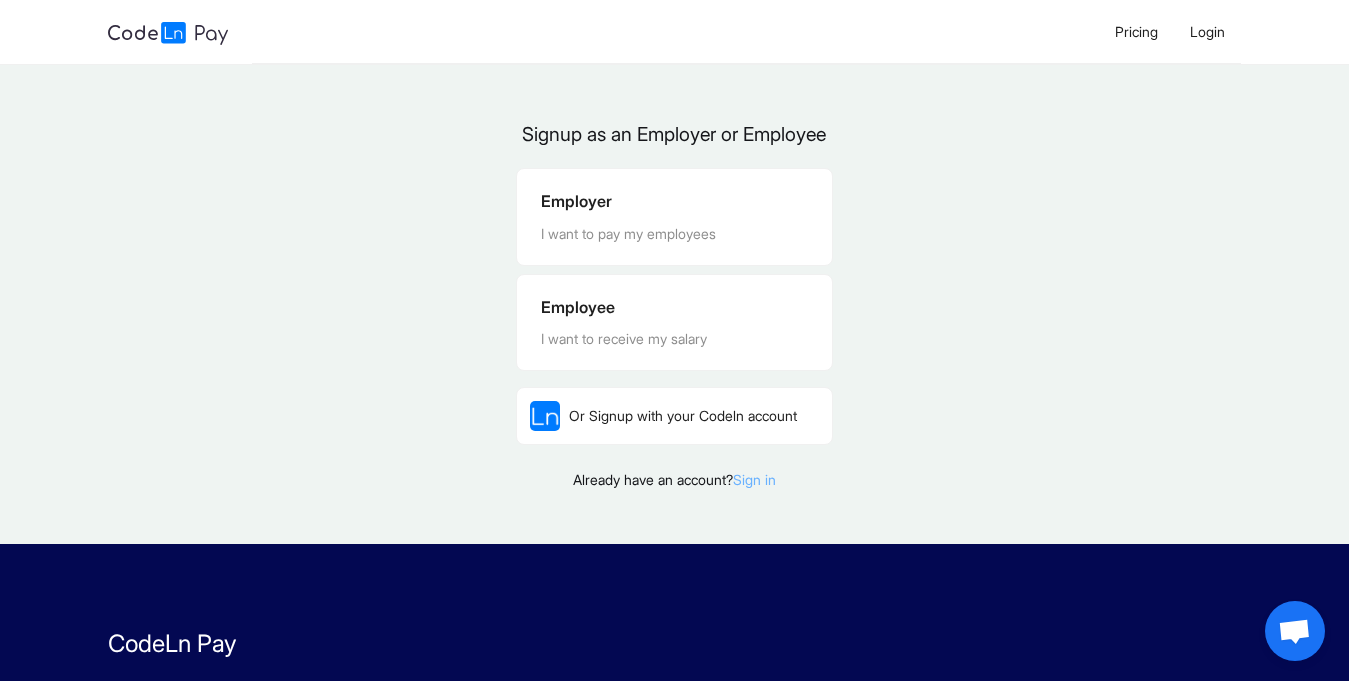click on "Sign in" at bounding box center (754, 479) 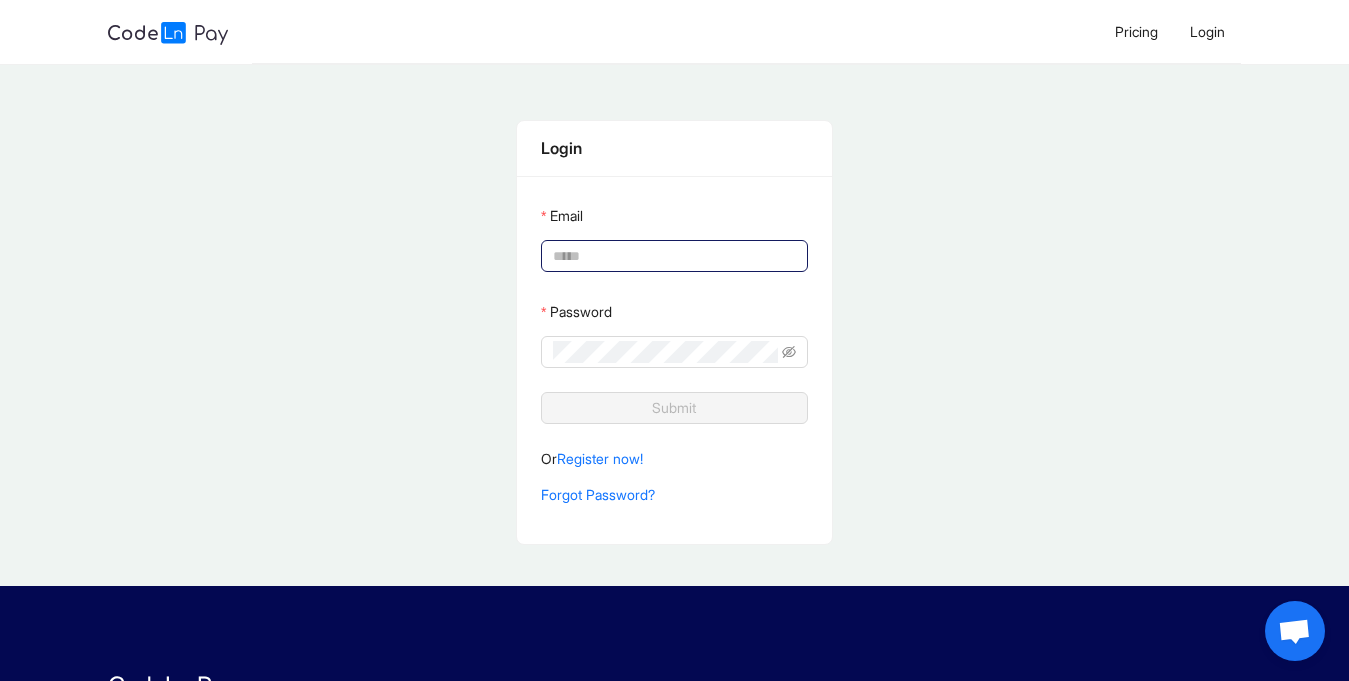 click on "Email" at bounding box center (672, 256) 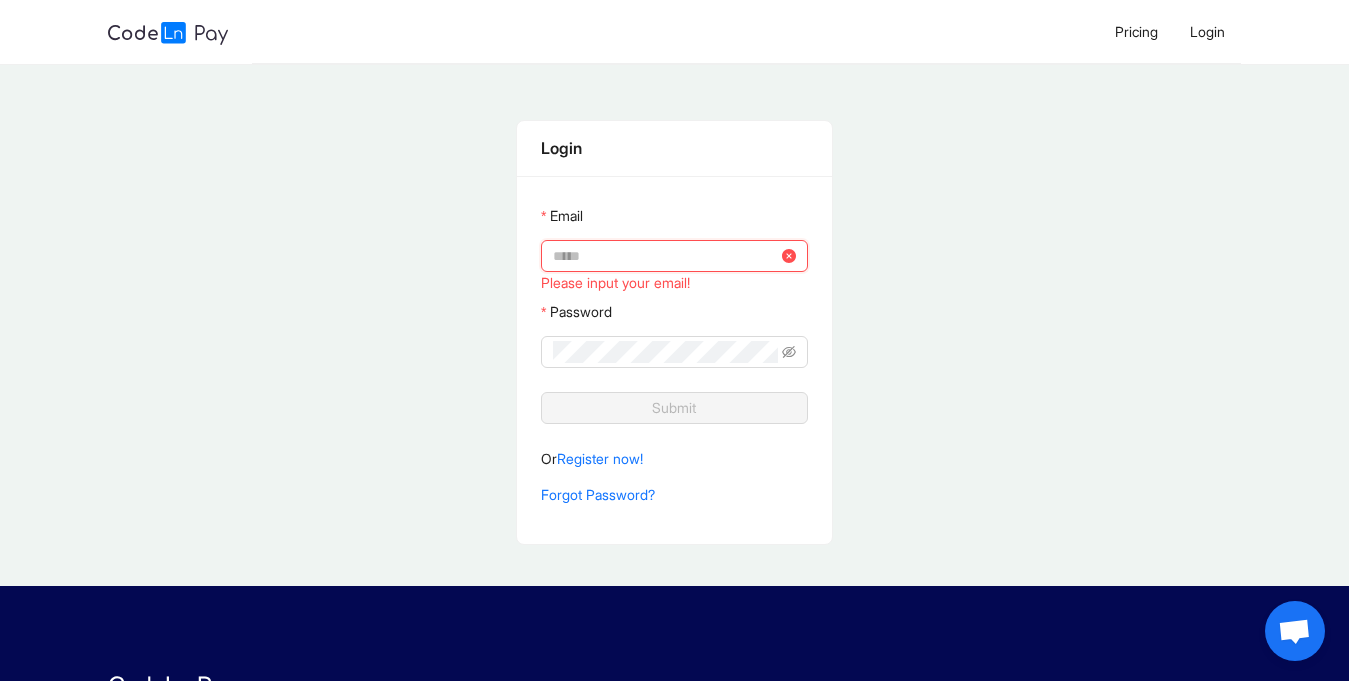 type on "**********" 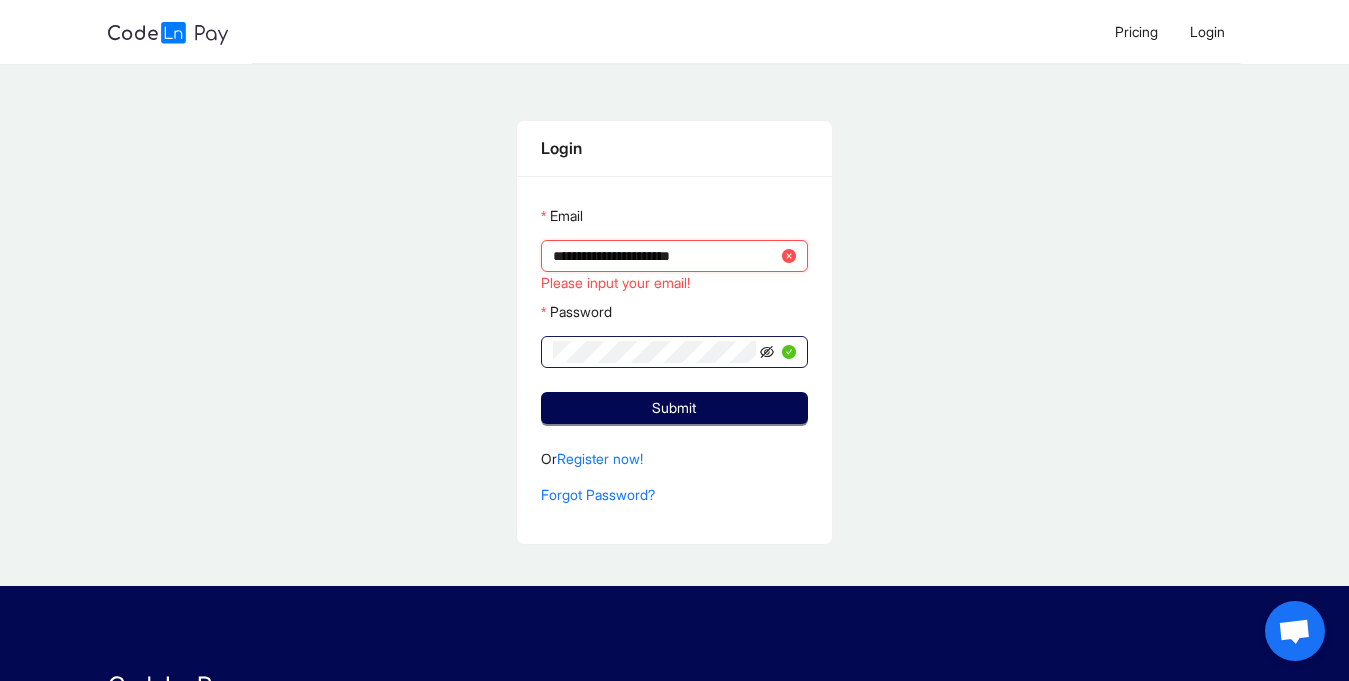 click 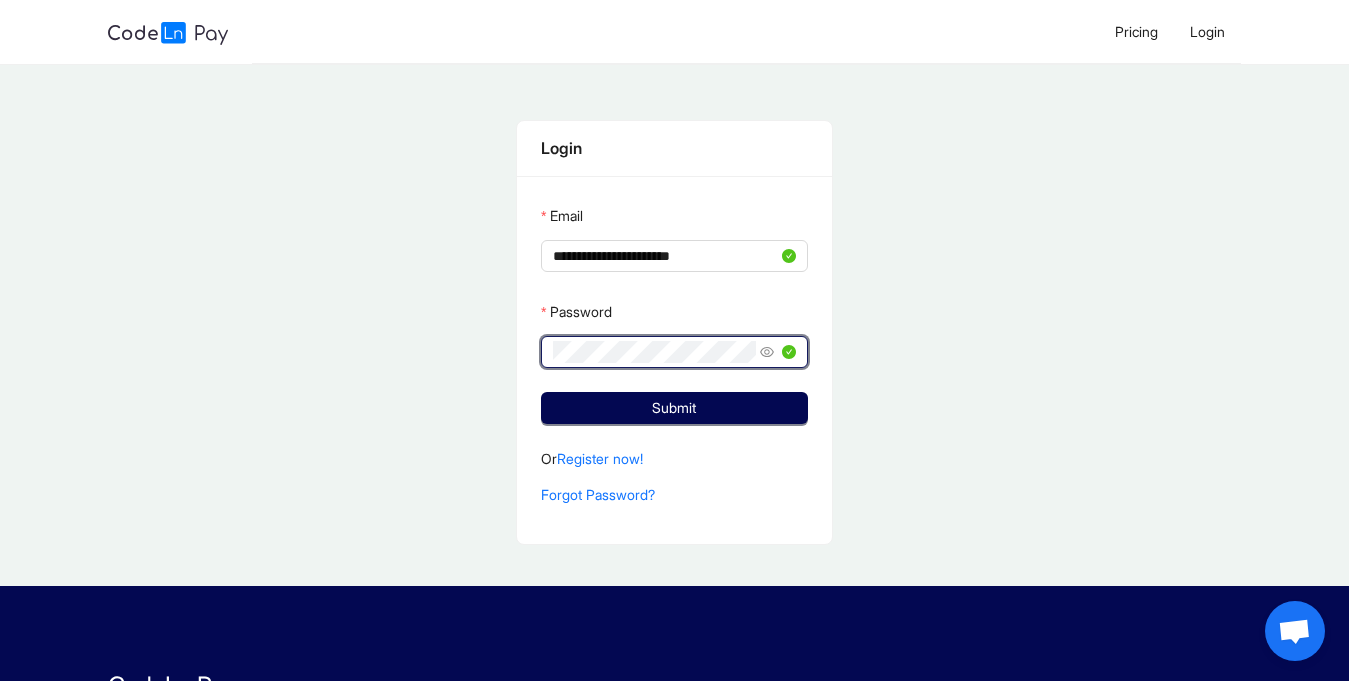 click 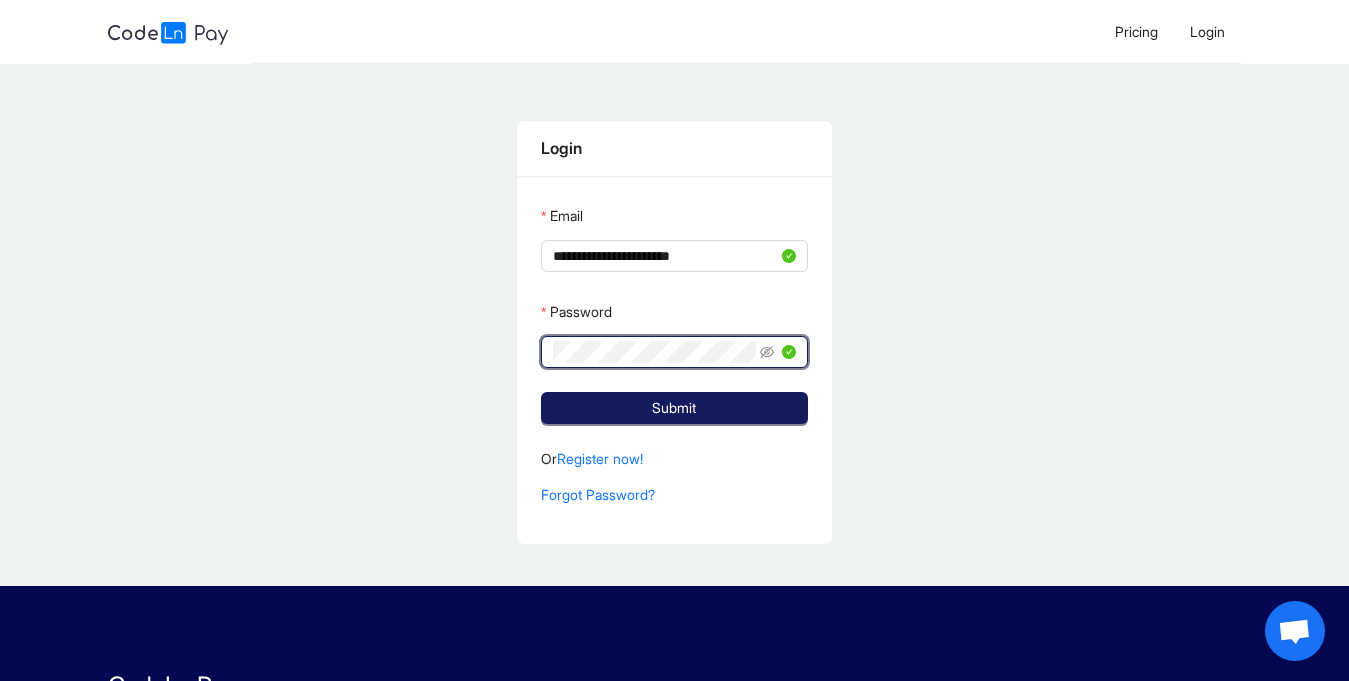 click on "Submit" 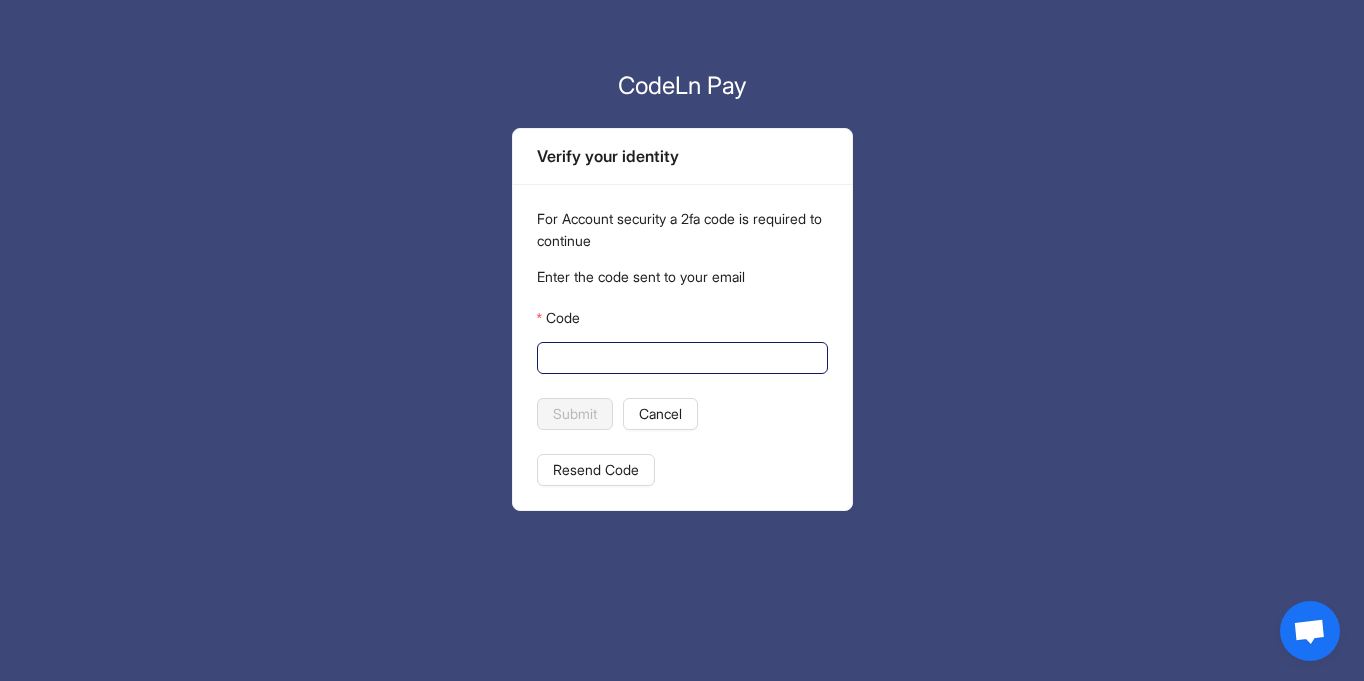 click on "Code" at bounding box center [680, 358] 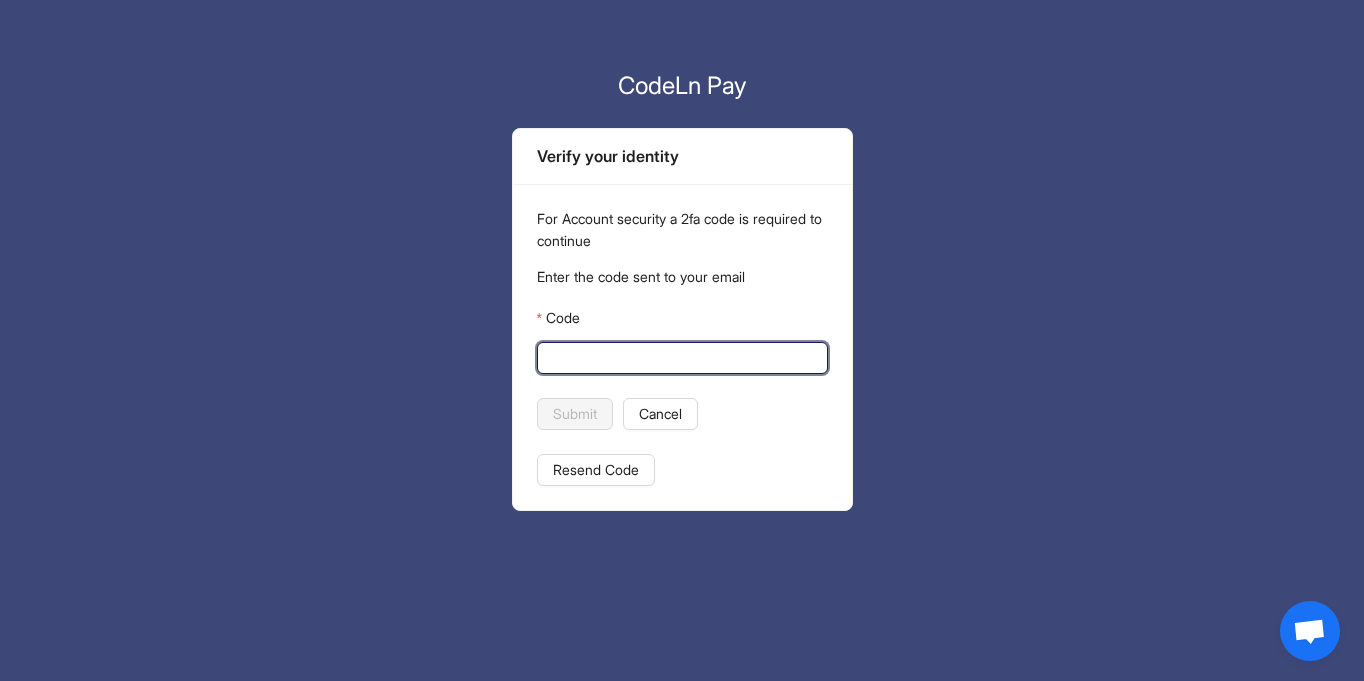 paste on "******" 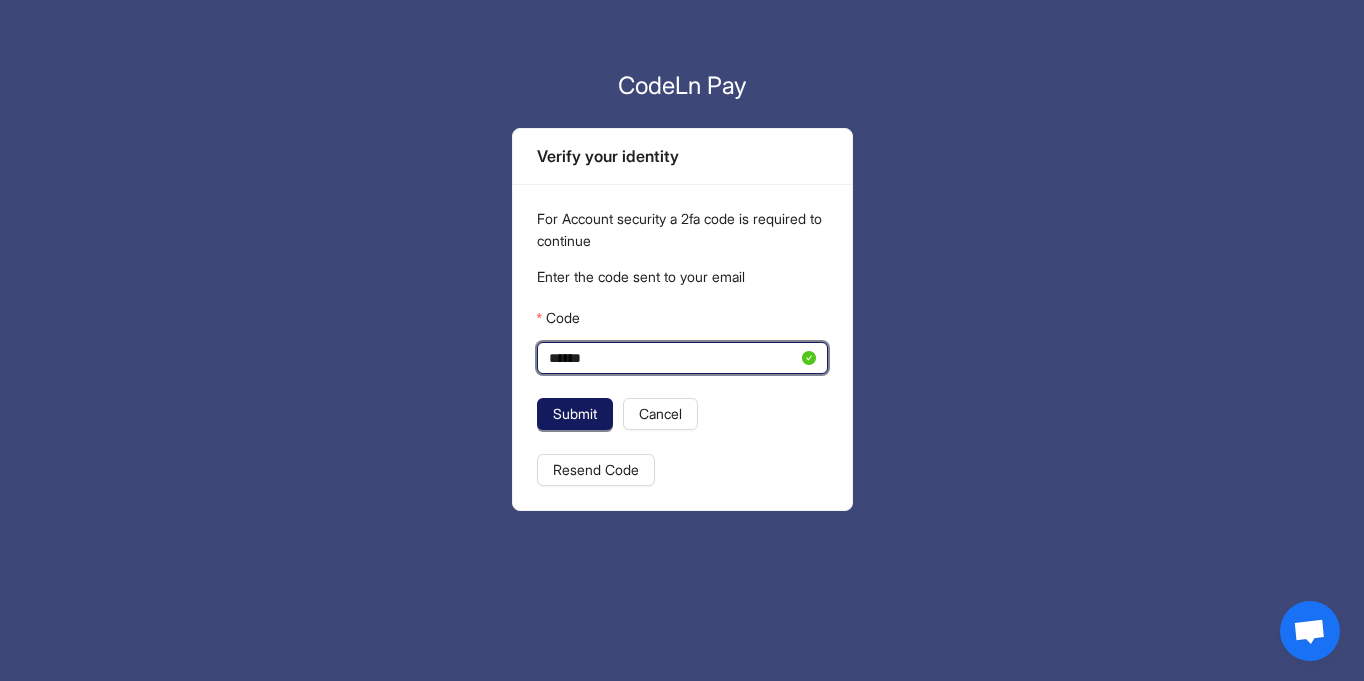 type on "******" 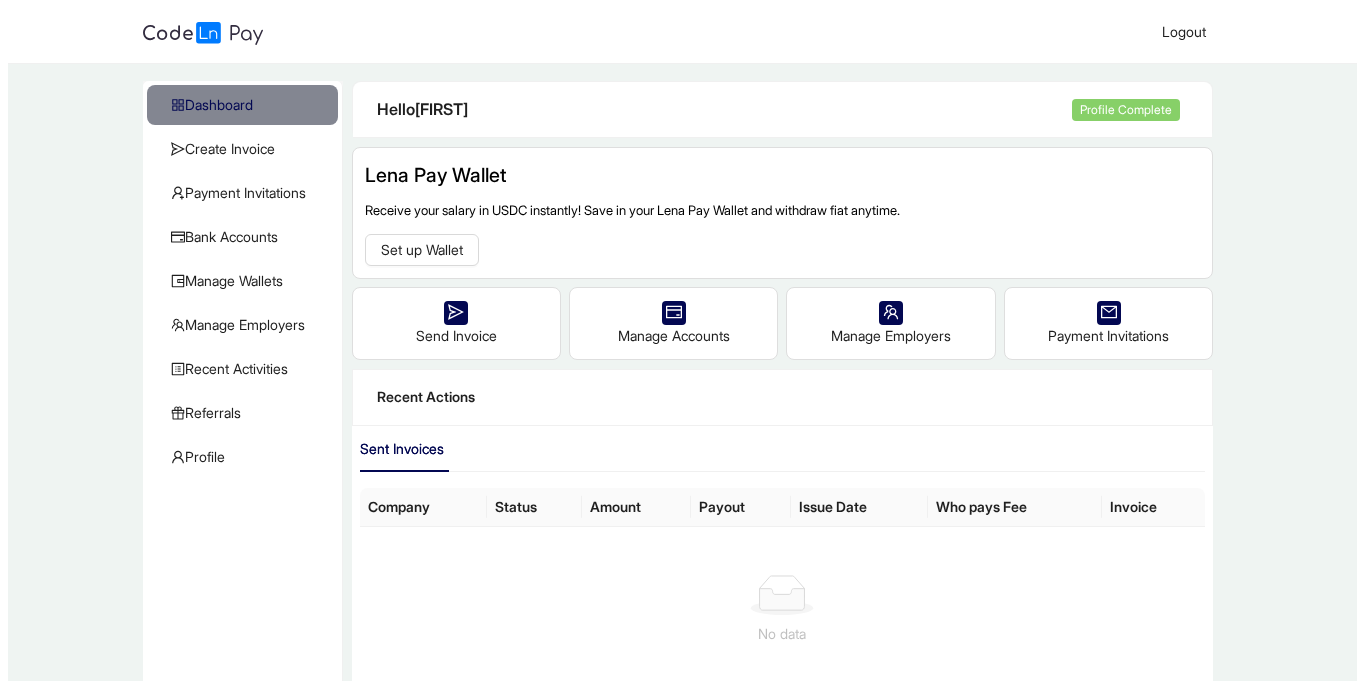 scroll, scrollTop: 0, scrollLeft: 0, axis: both 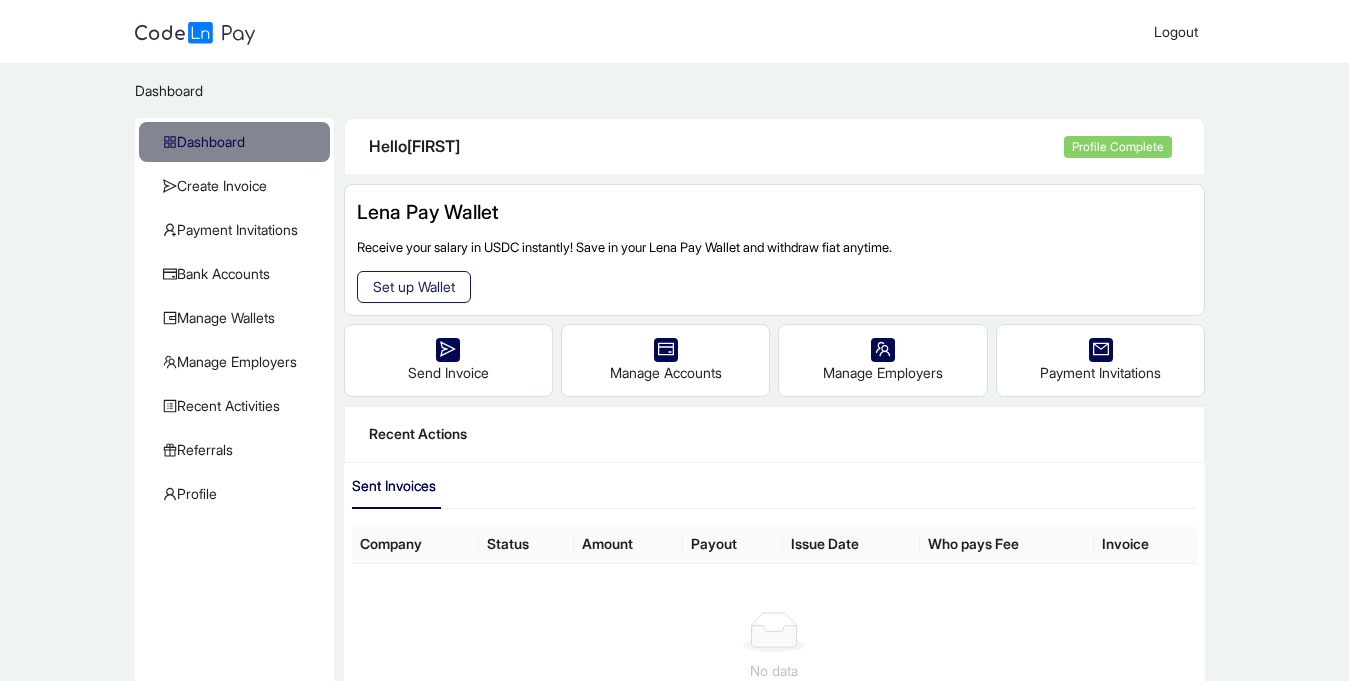 click on "Set up Wallet" 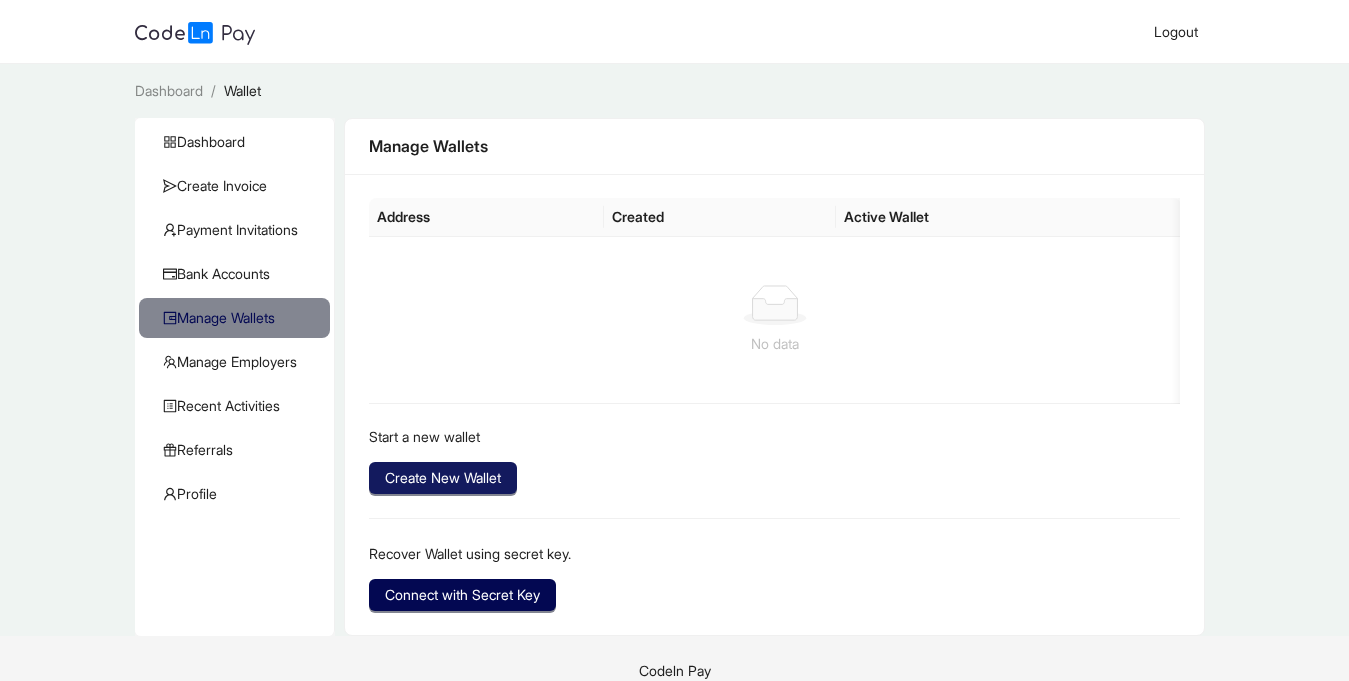 click on "Create New Wallet" 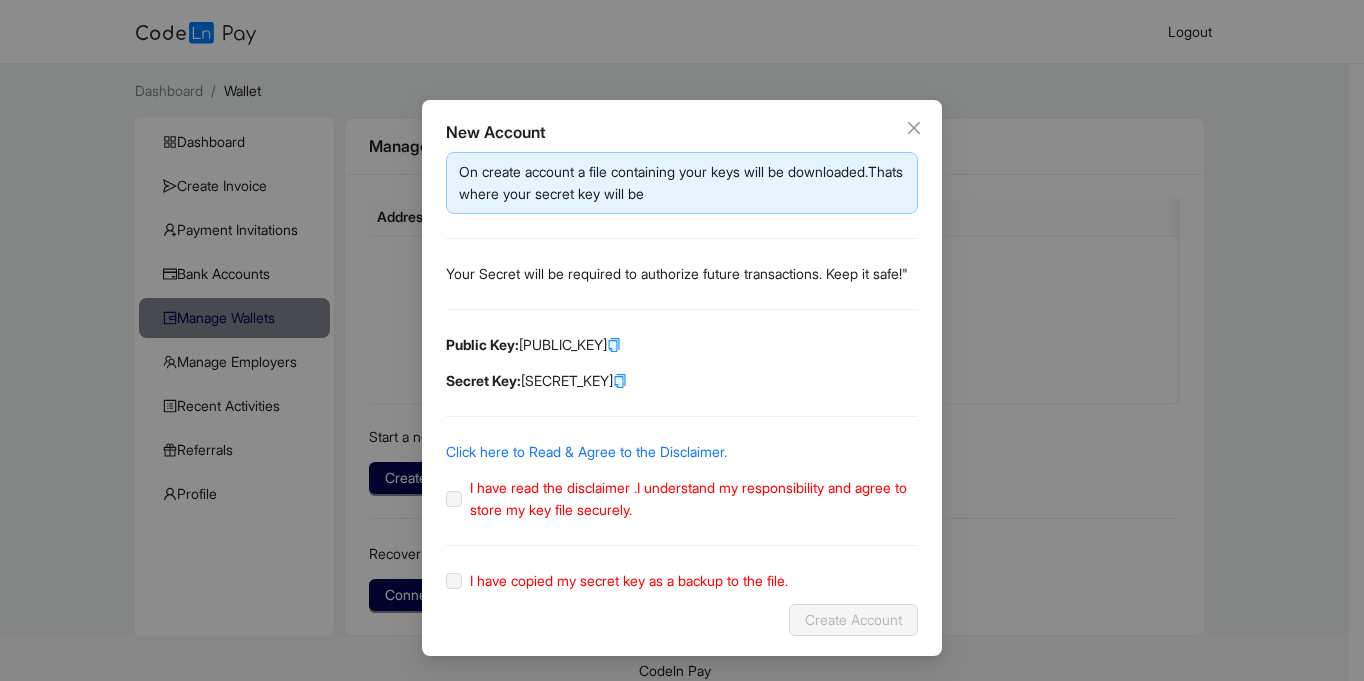 click 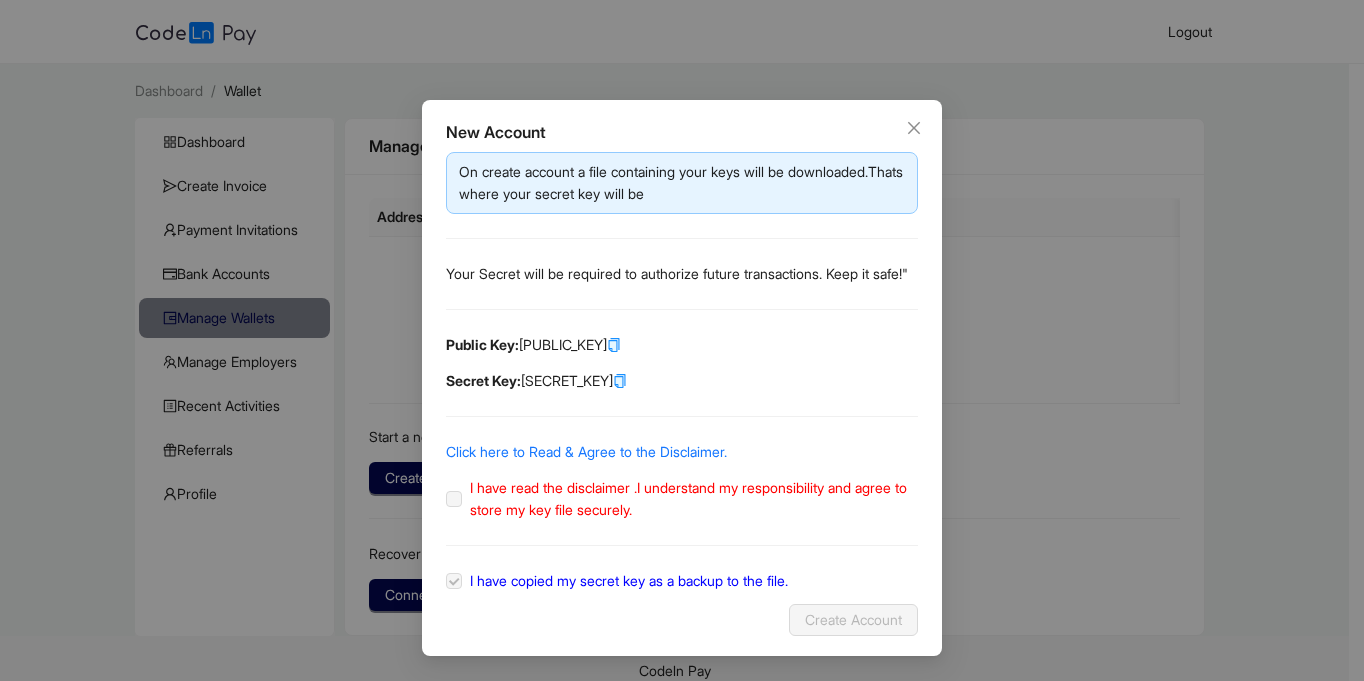 click 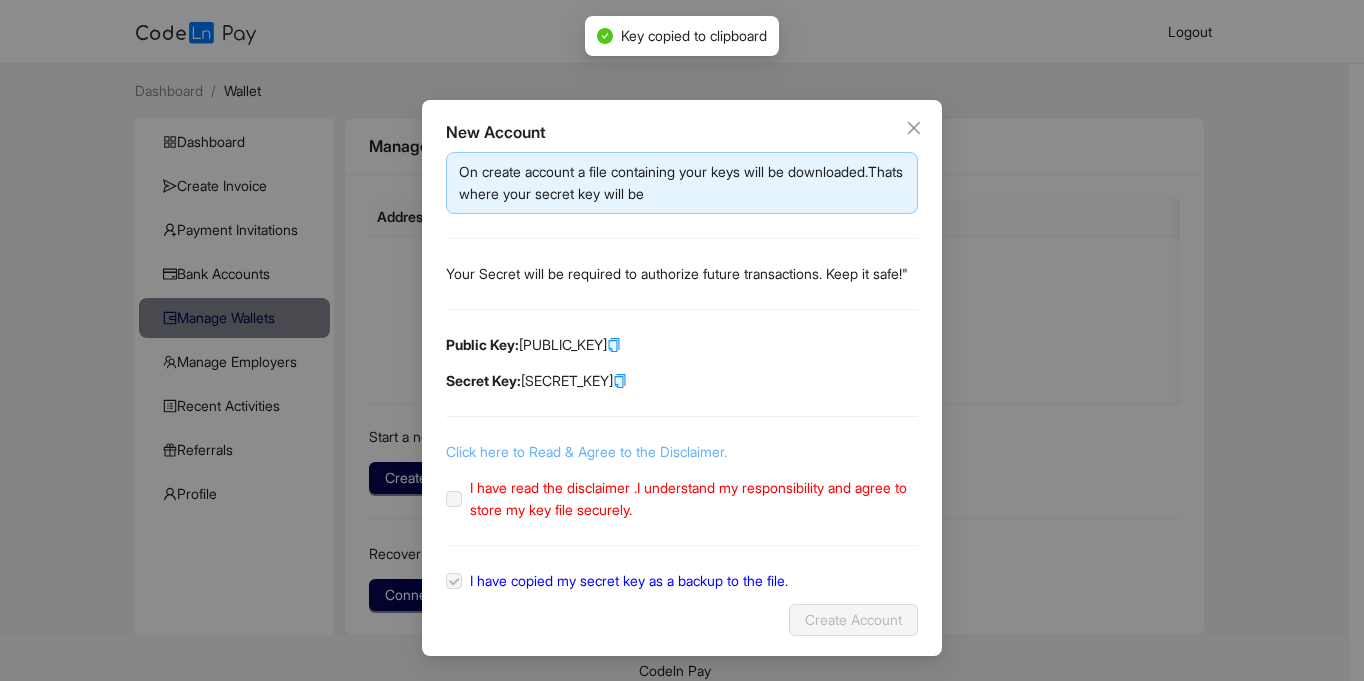 click on "Click here to Read & Agree to the Disclaimer." at bounding box center [586, 451] 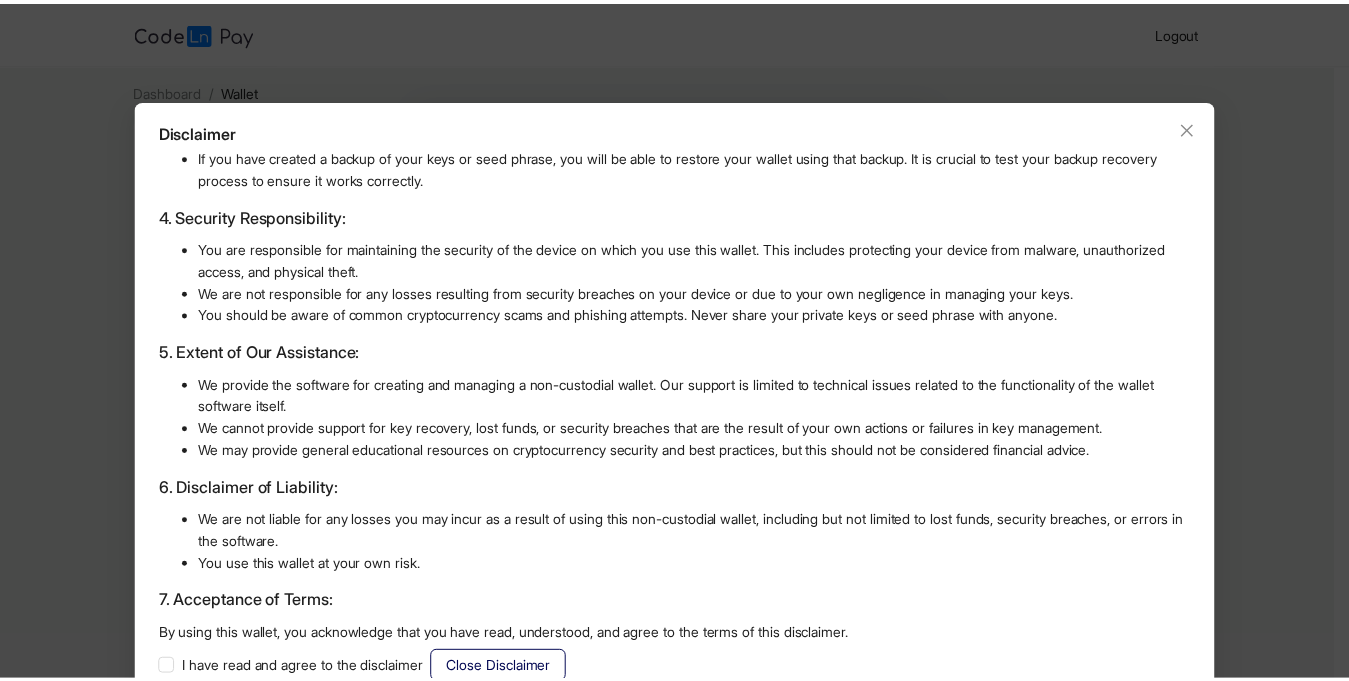 scroll, scrollTop: 487, scrollLeft: 0, axis: vertical 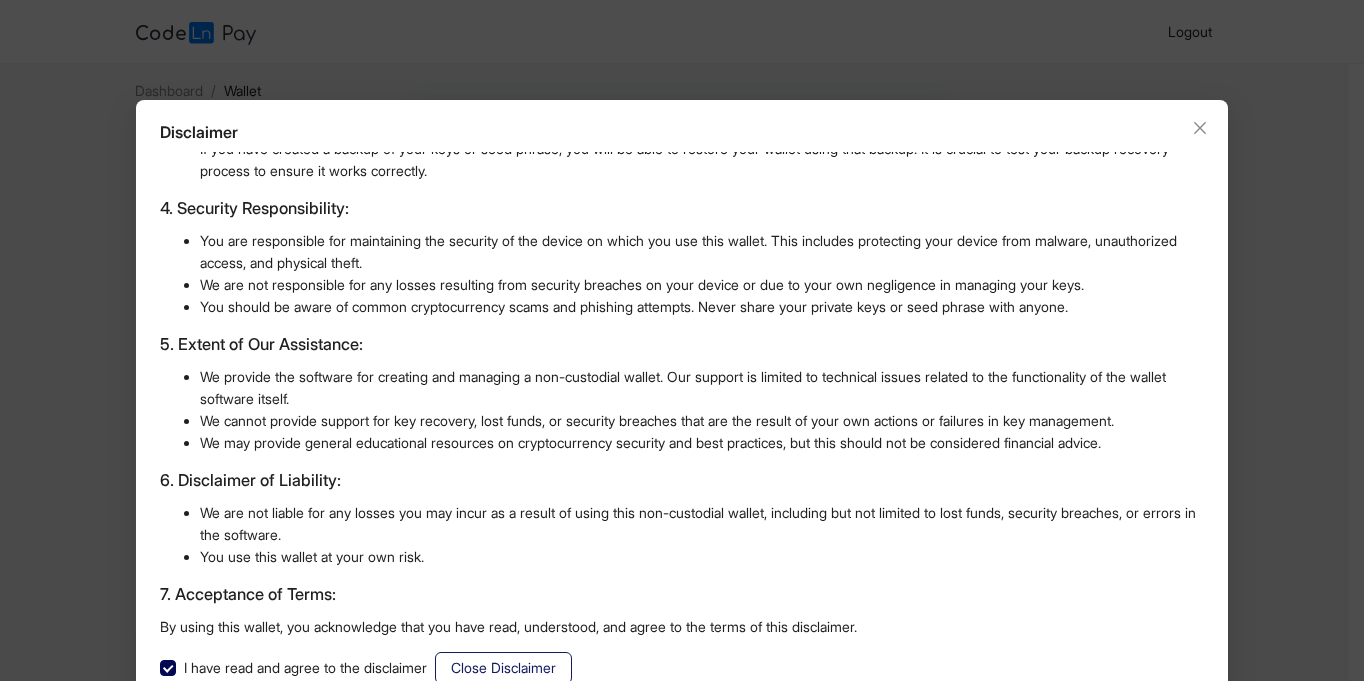 click on "Close Disclaimer" 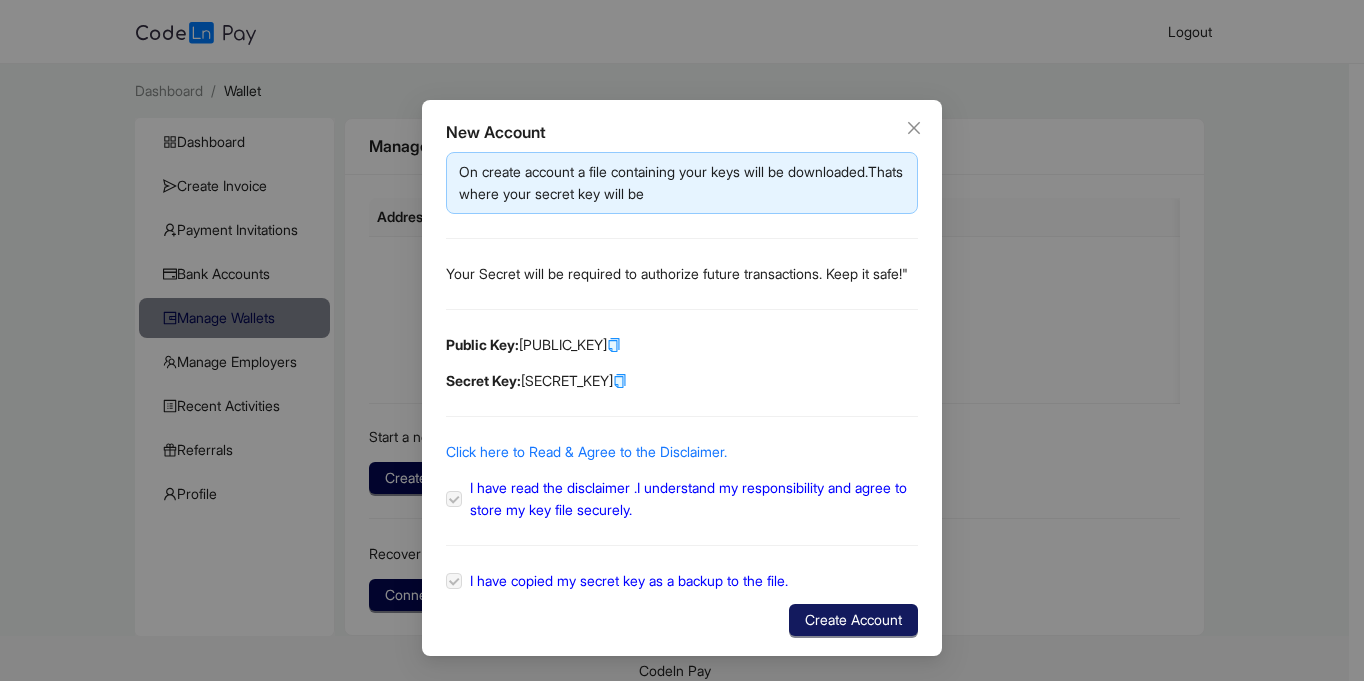 click on "Create Account" 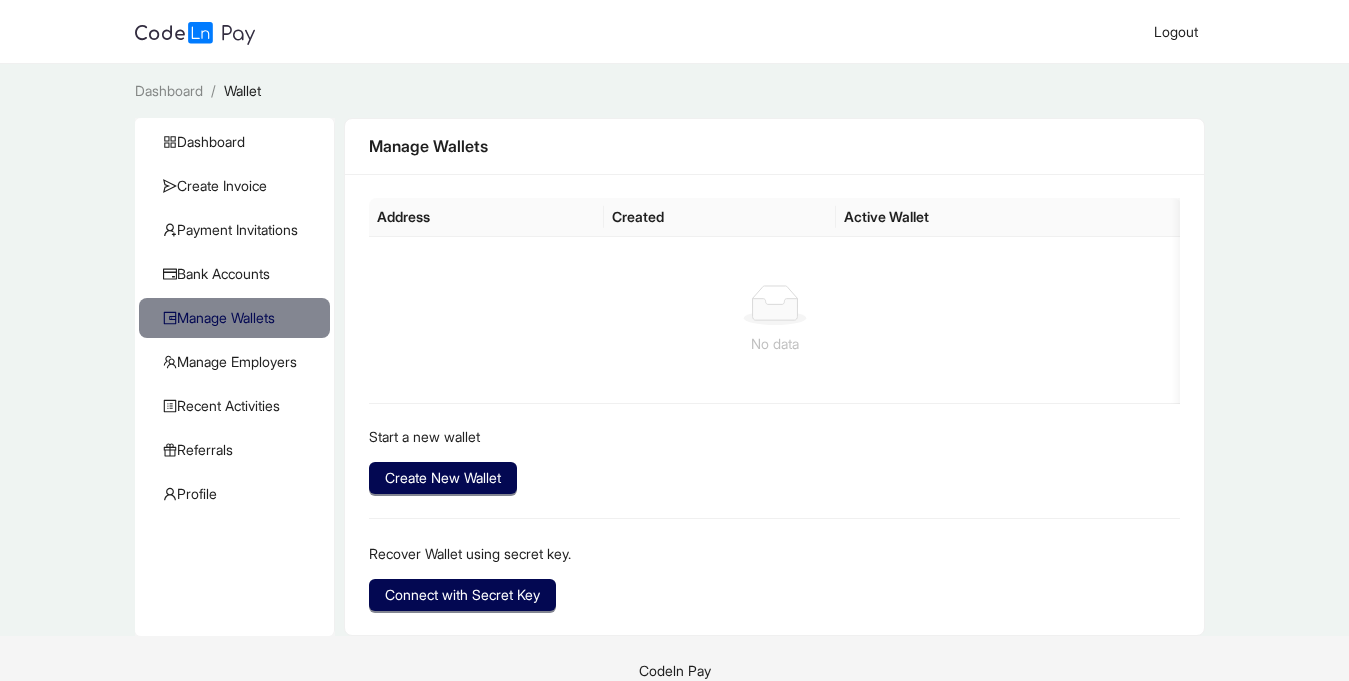 click on "Created" 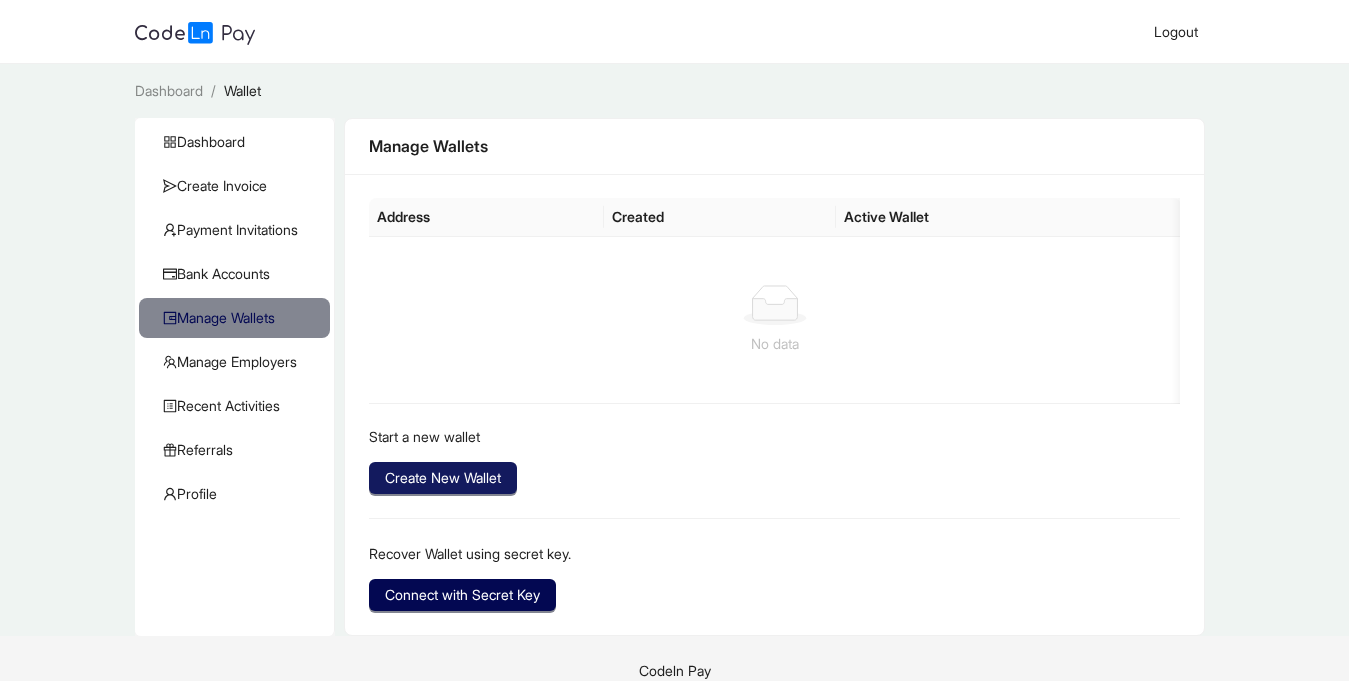 click on "Create New Wallet" 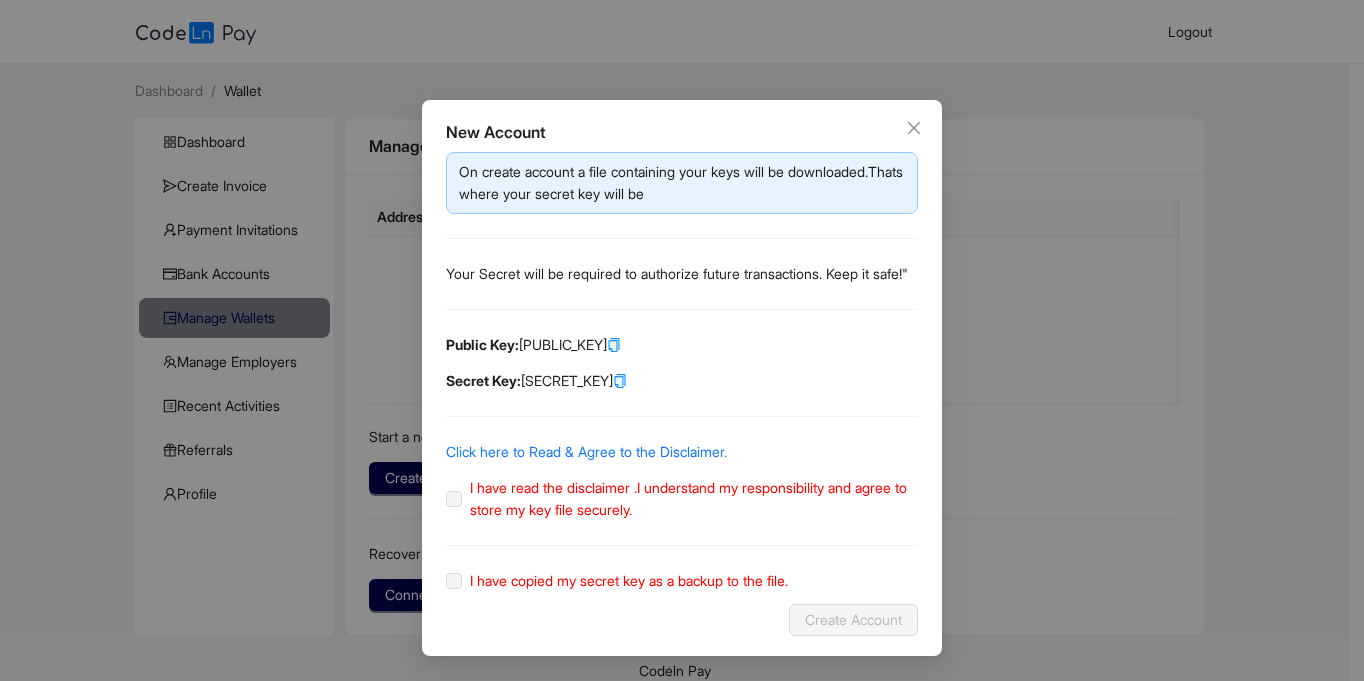click 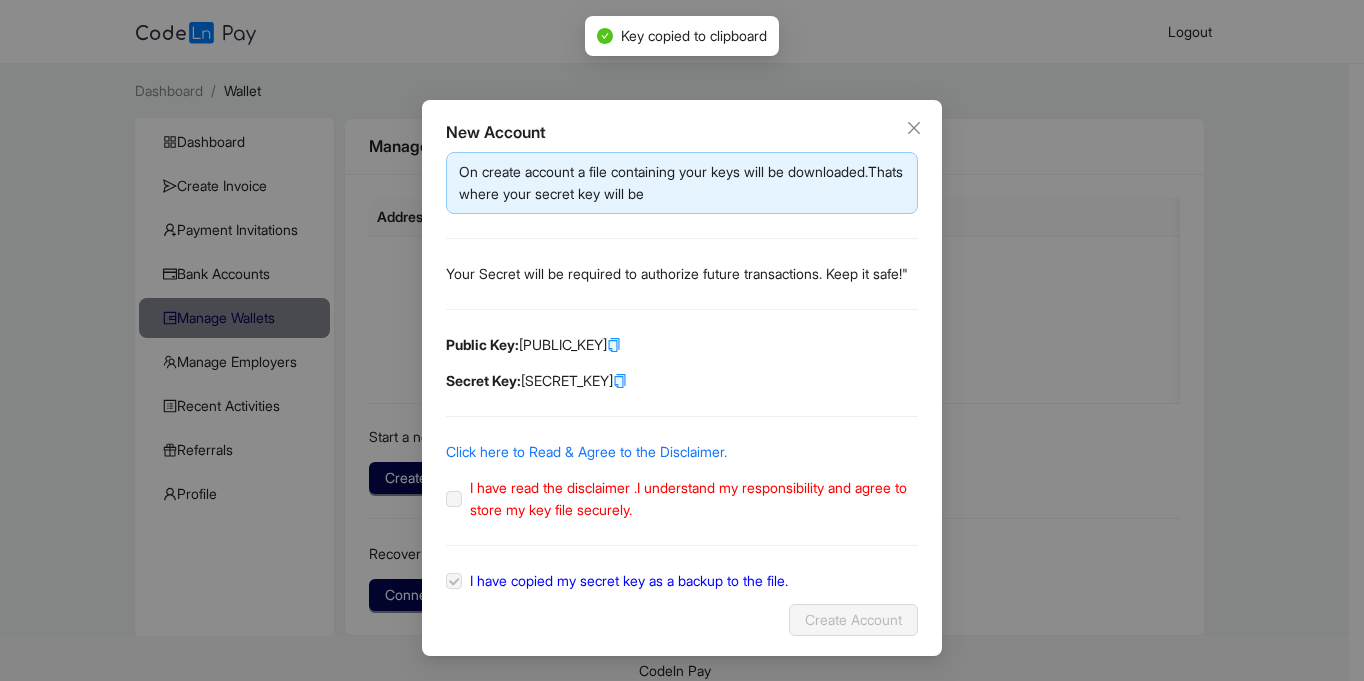 click 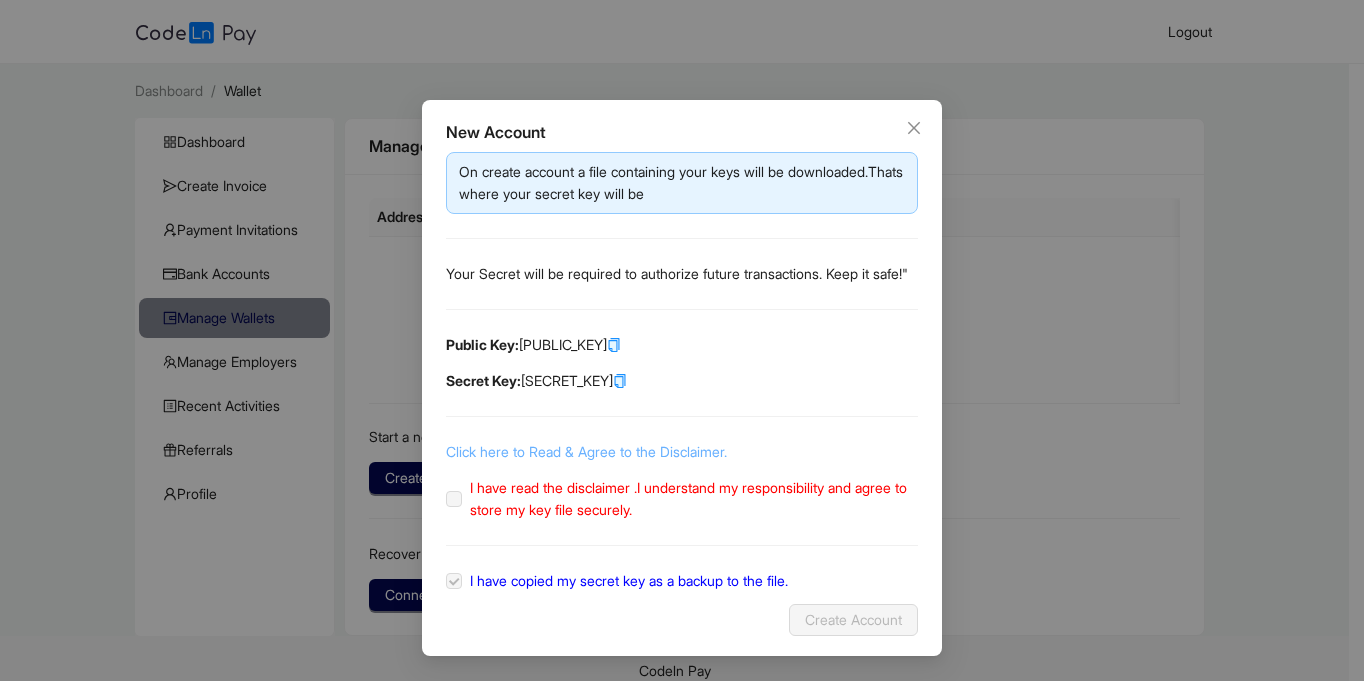 click on "Click here to Read & Agree to the Disclaimer." at bounding box center [586, 451] 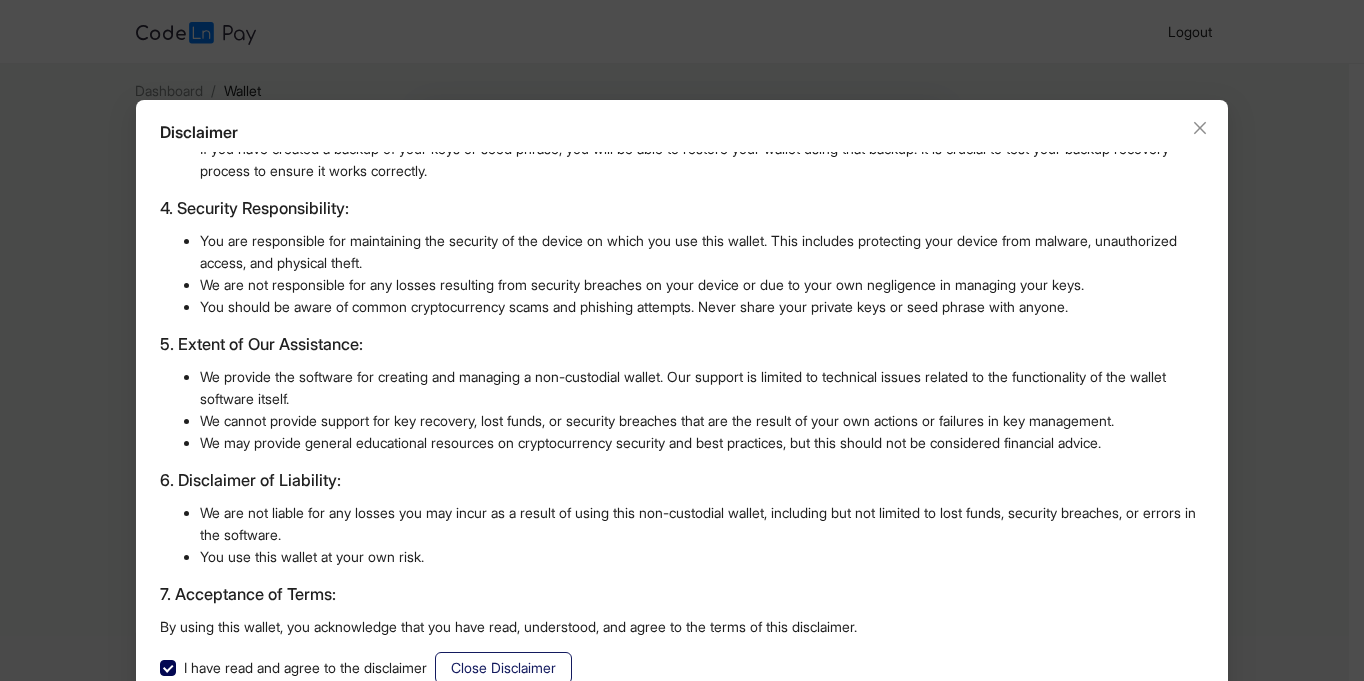click on "Close Disclaimer" 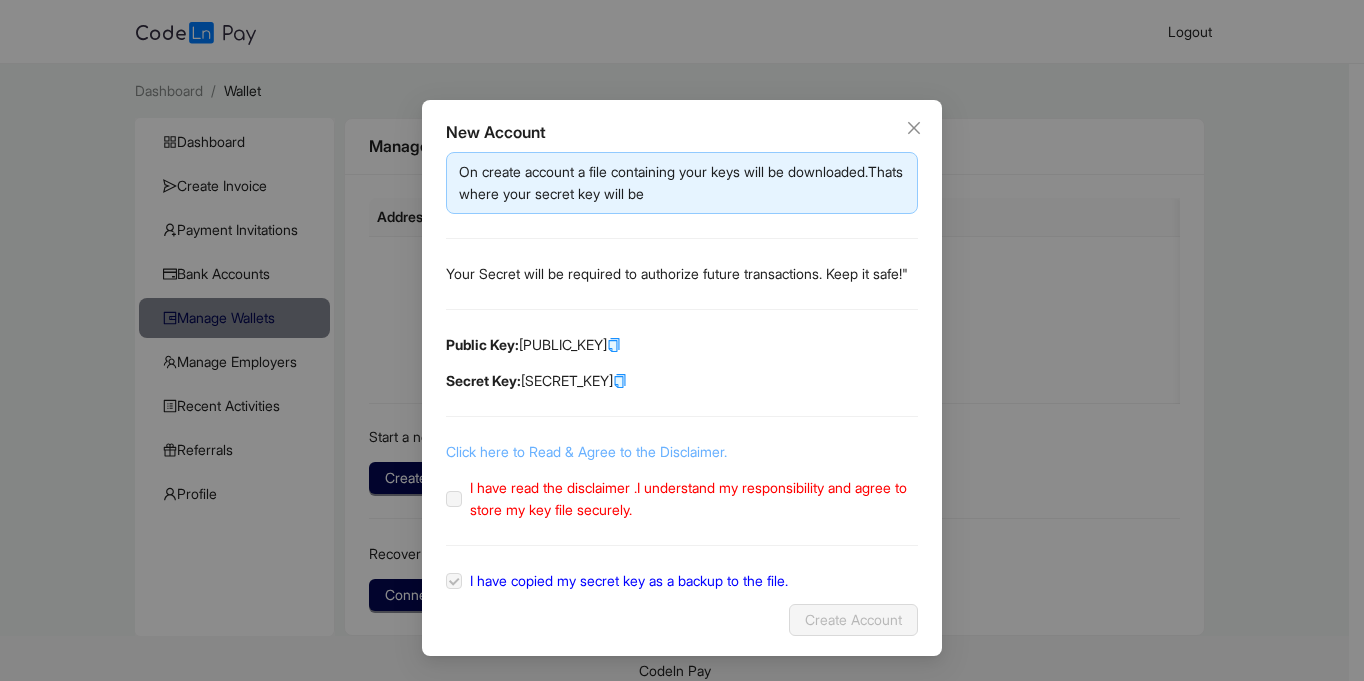 click on "Click here to Read & Agree to the Disclaimer." at bounding box center (586, 451) 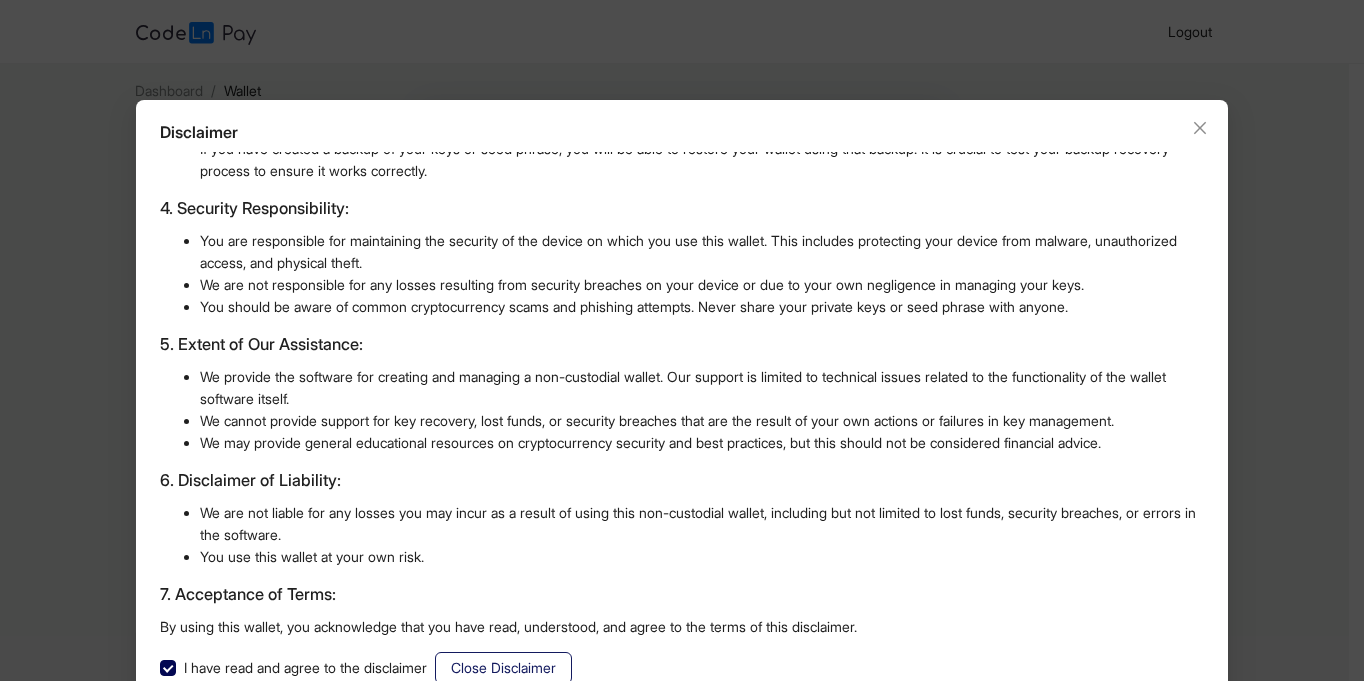 click on "Close Disclaimer" 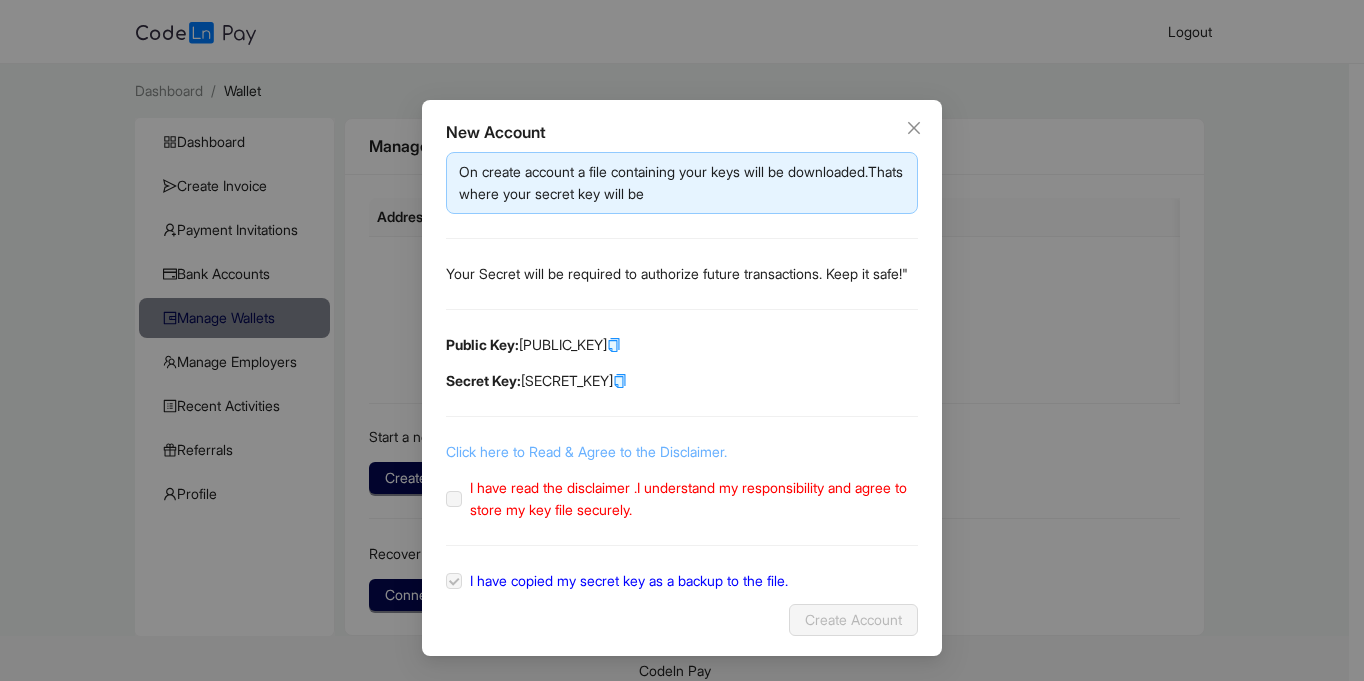 click on "Click here to Read & Agree to the Disclaimer." at bounding box center [586, 451] 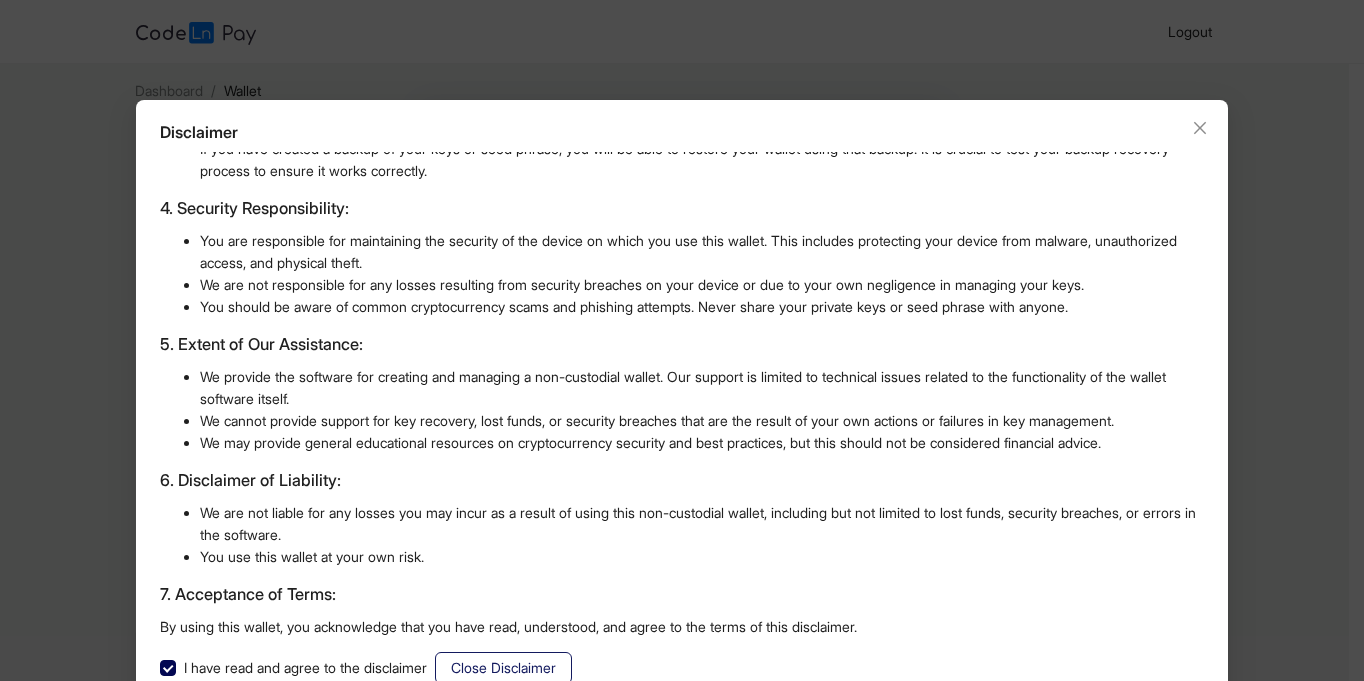 click on "Close Disclaimer" 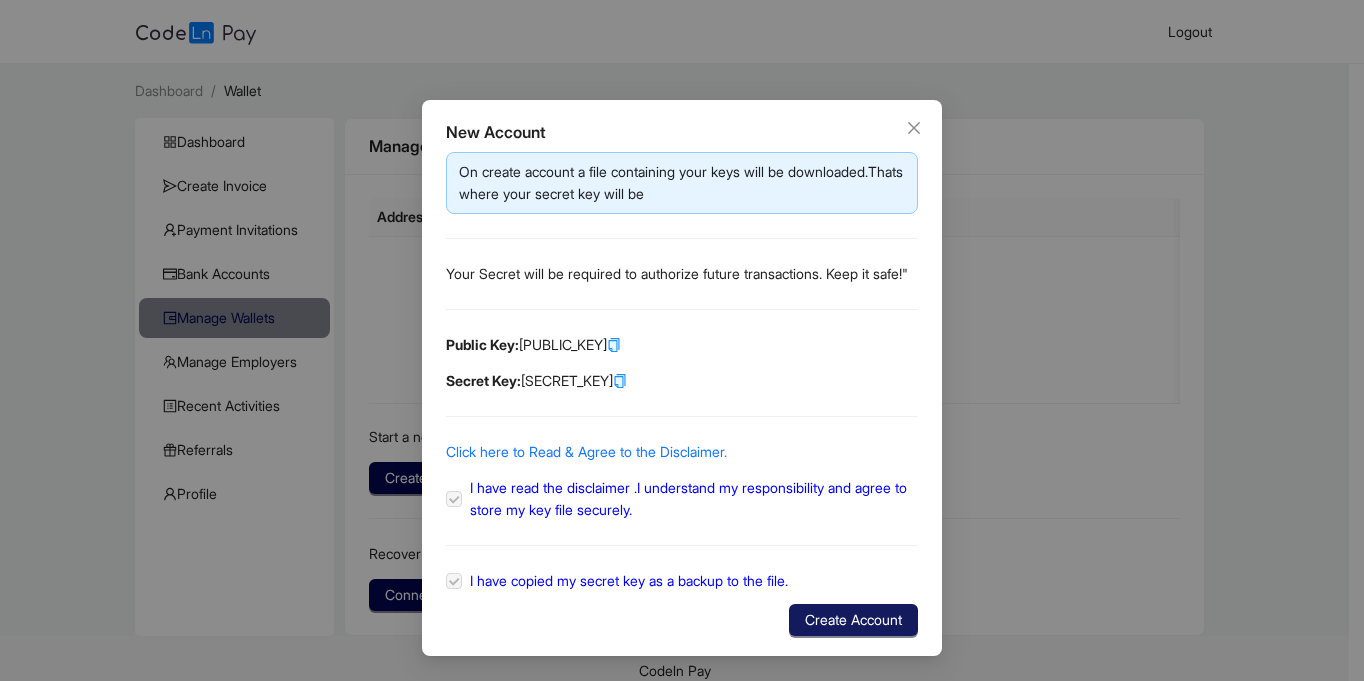 click on "Create Account" 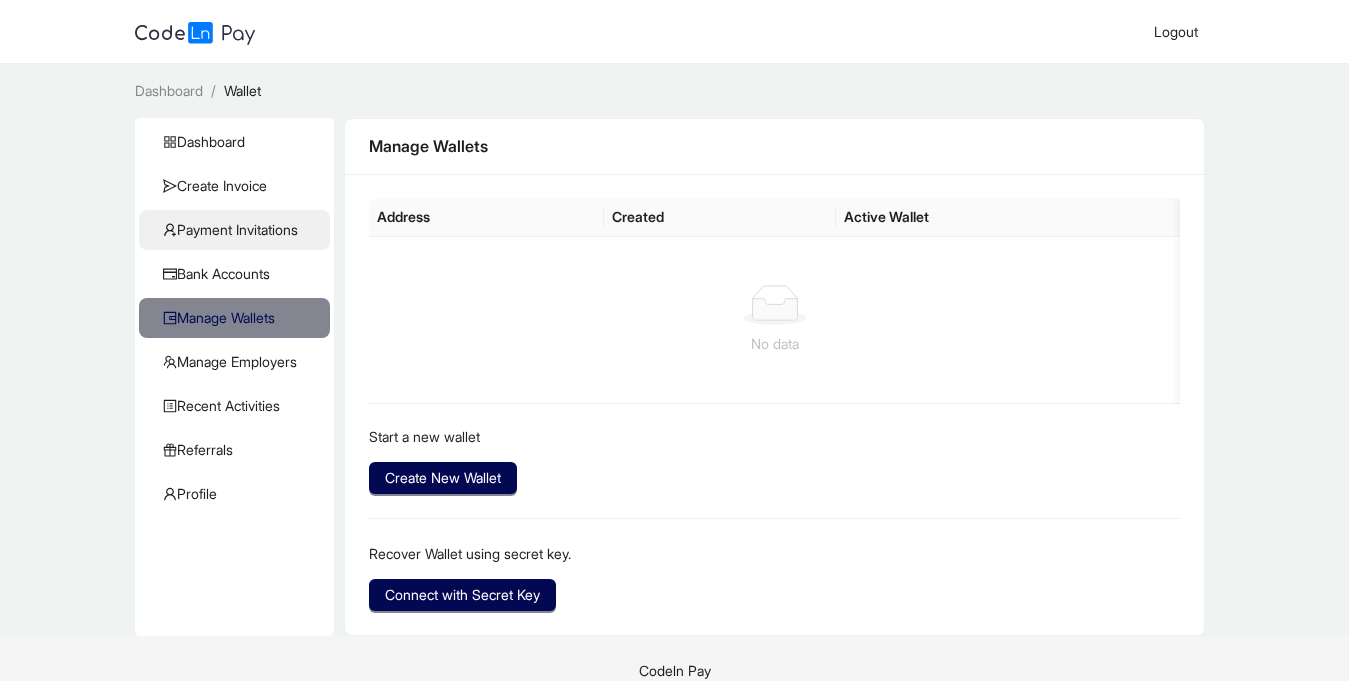 click on "Payment Invitations" 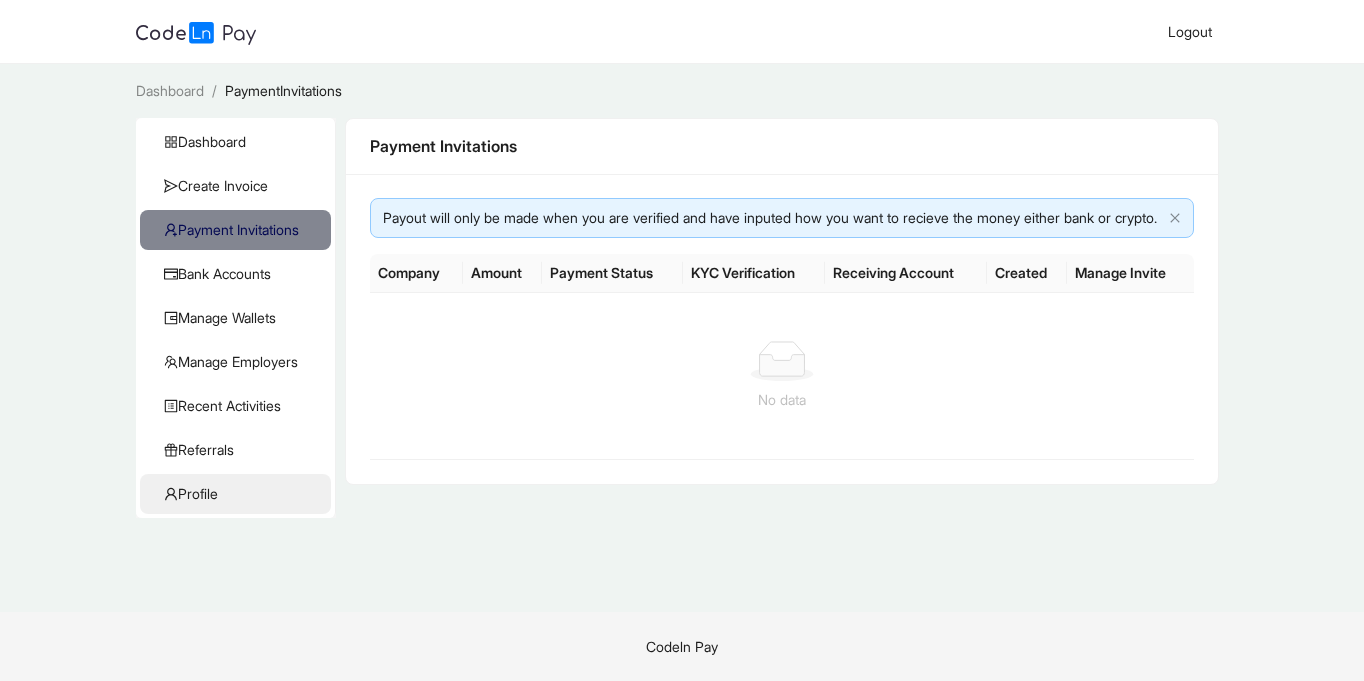 click on "Profile" 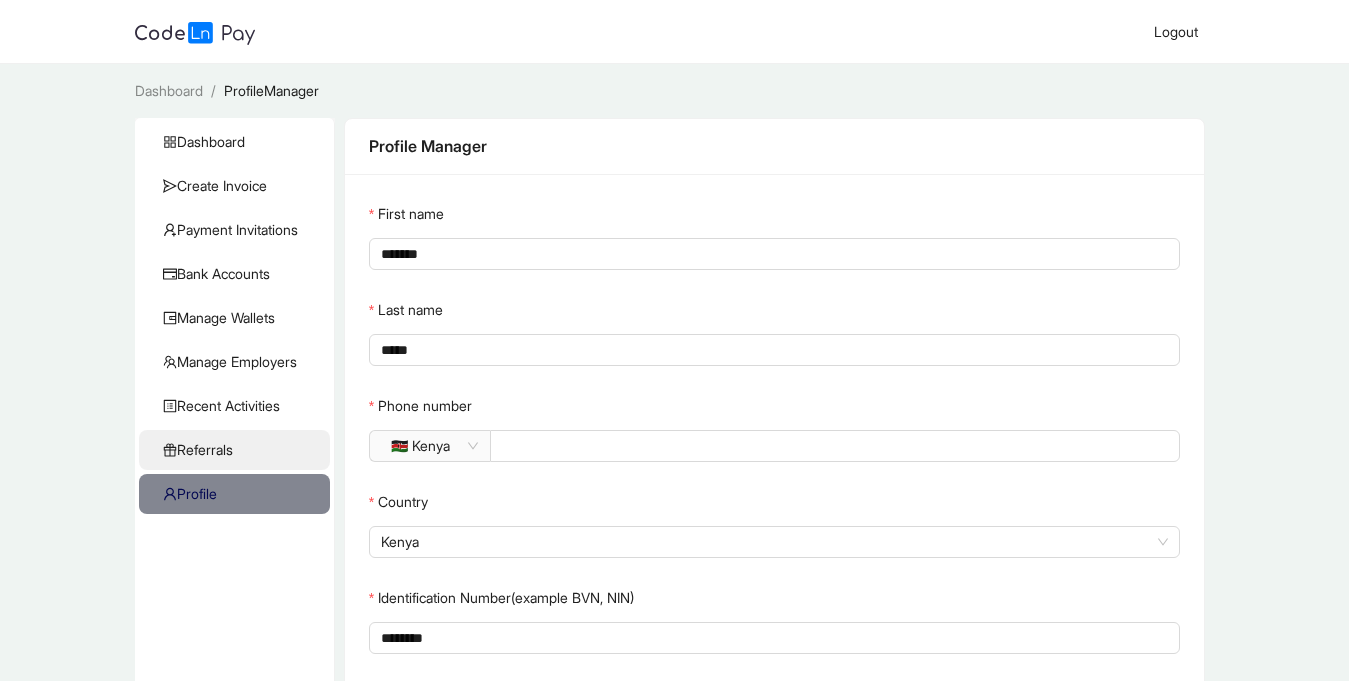 click on "Referrals" 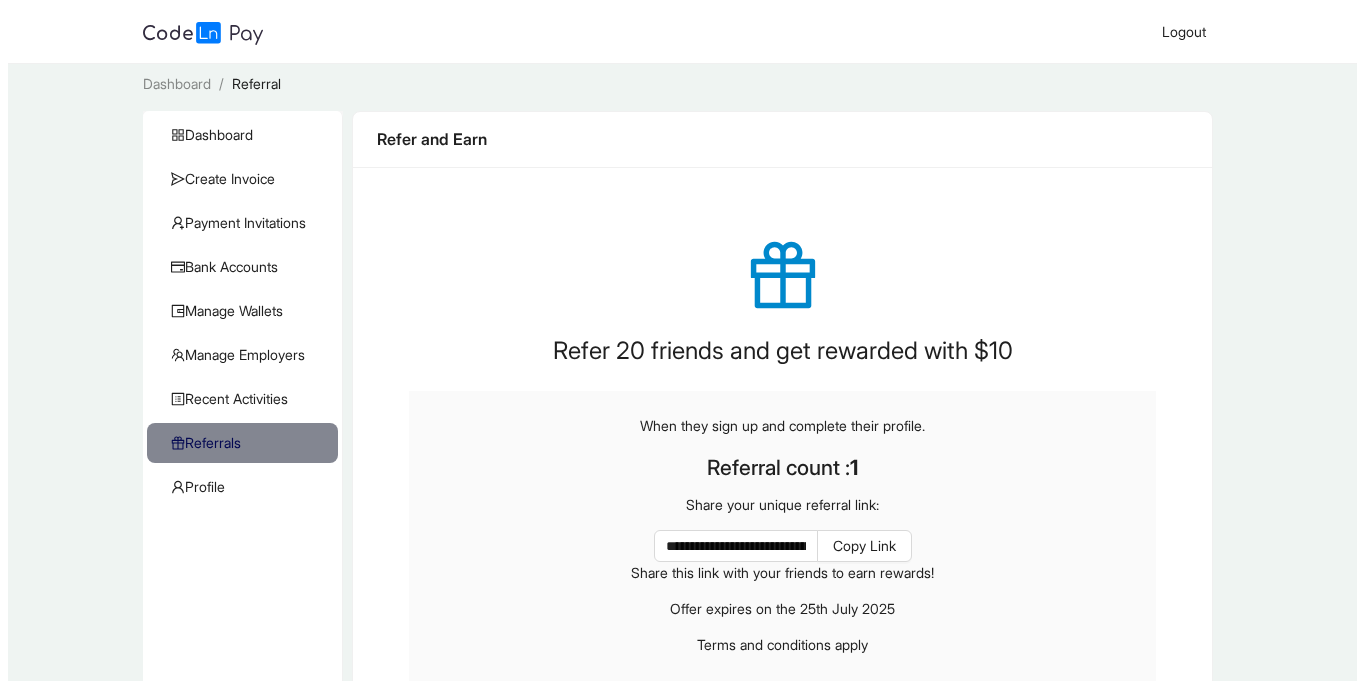 scroll, scrollTop: 0, scrollLeft: 0, axis: both 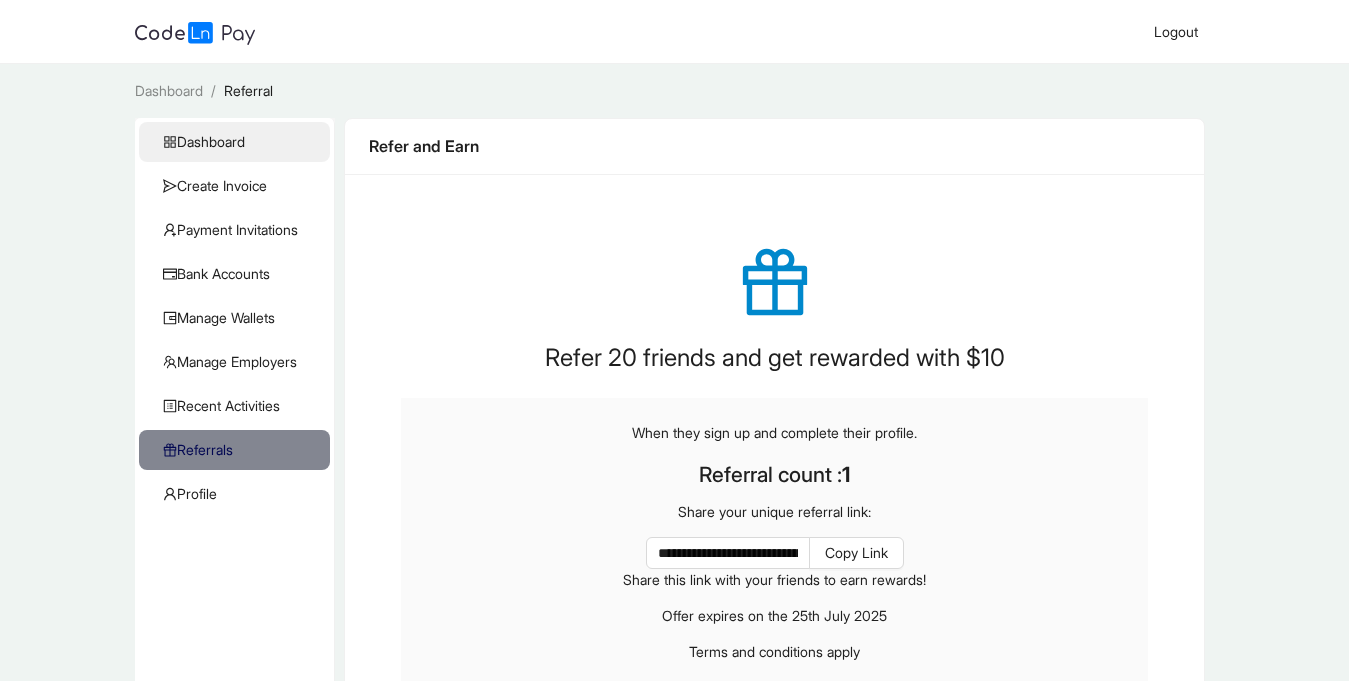 click on "Dashboard" 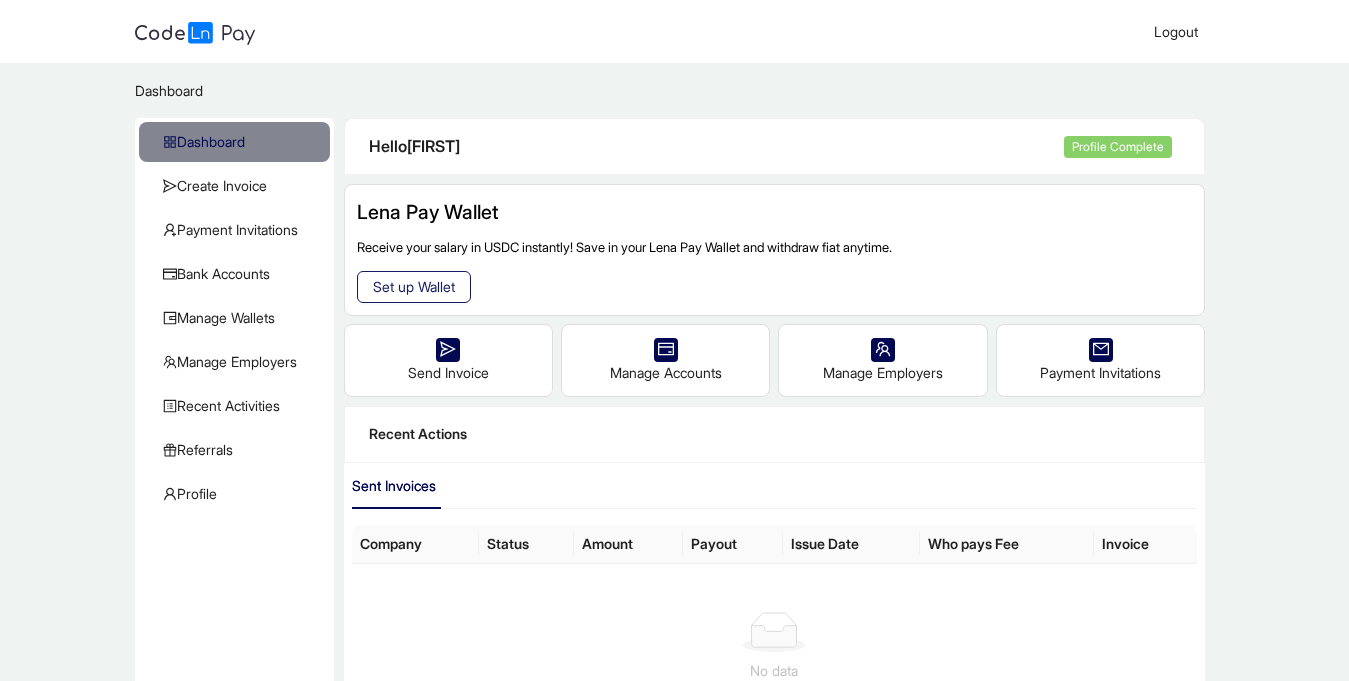 click on "Set up Wallet" 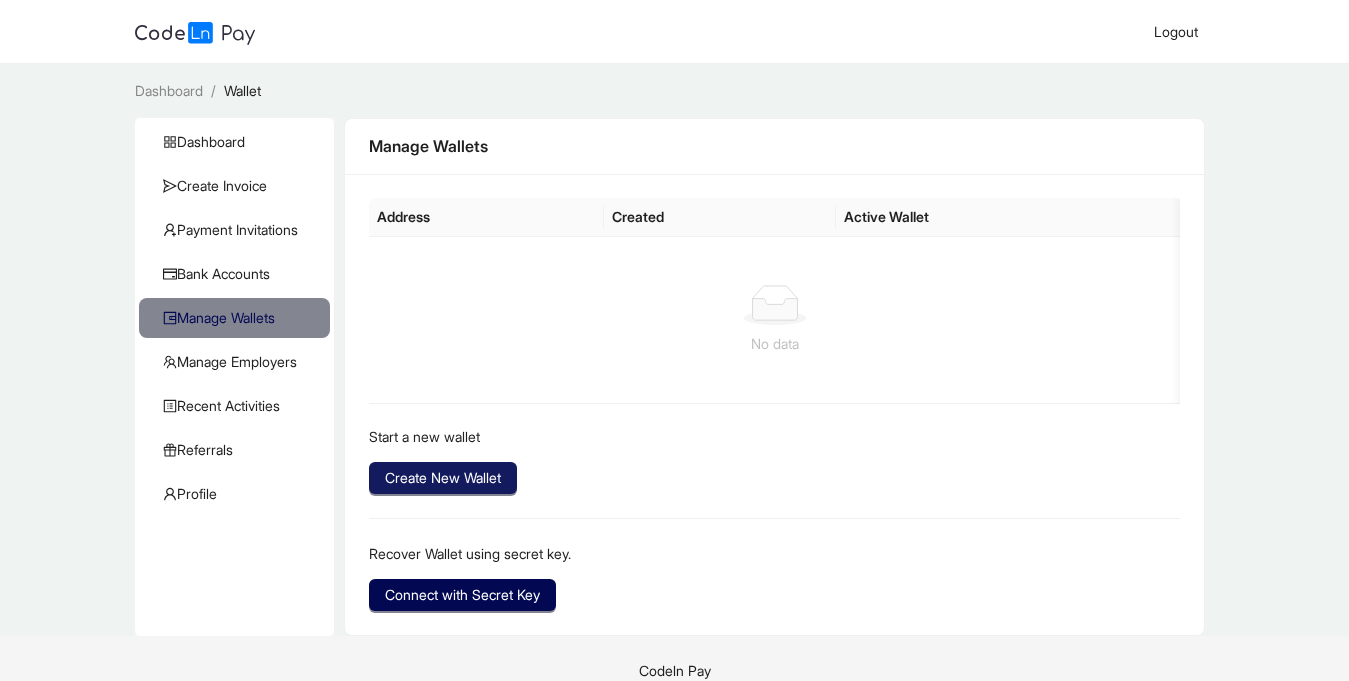 click on "Create New Wallet" 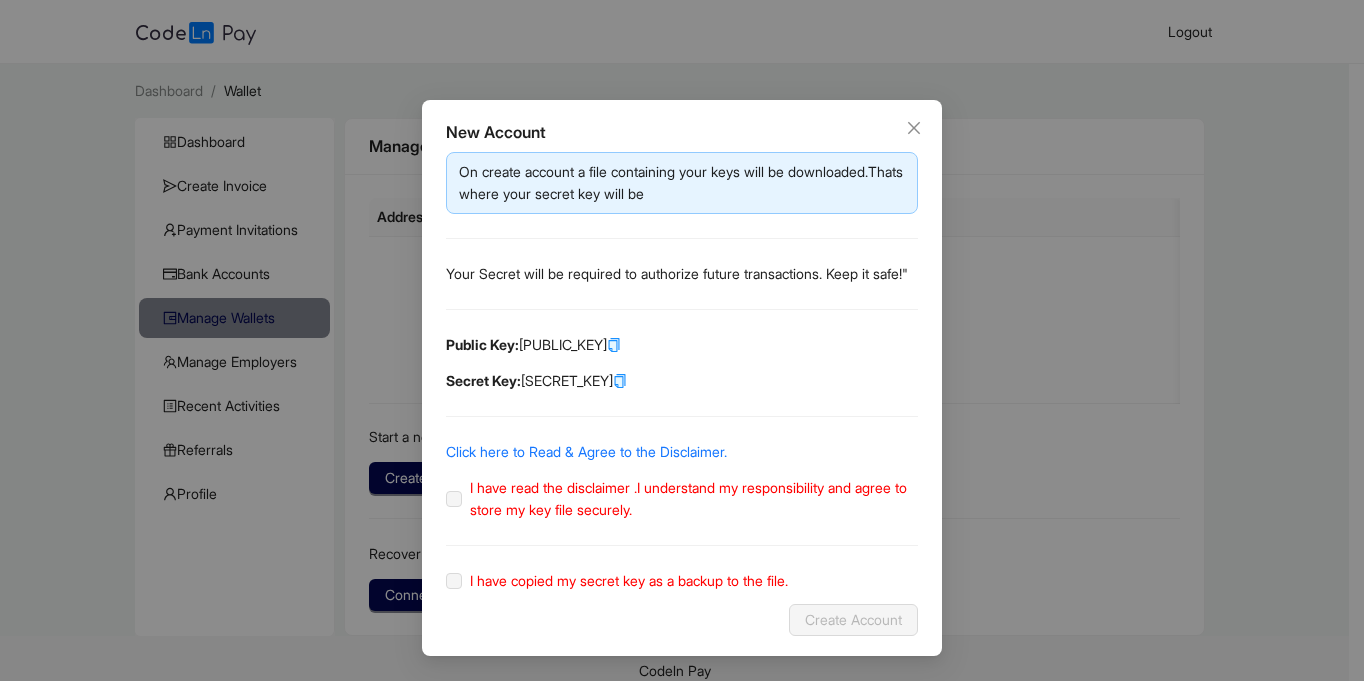 click 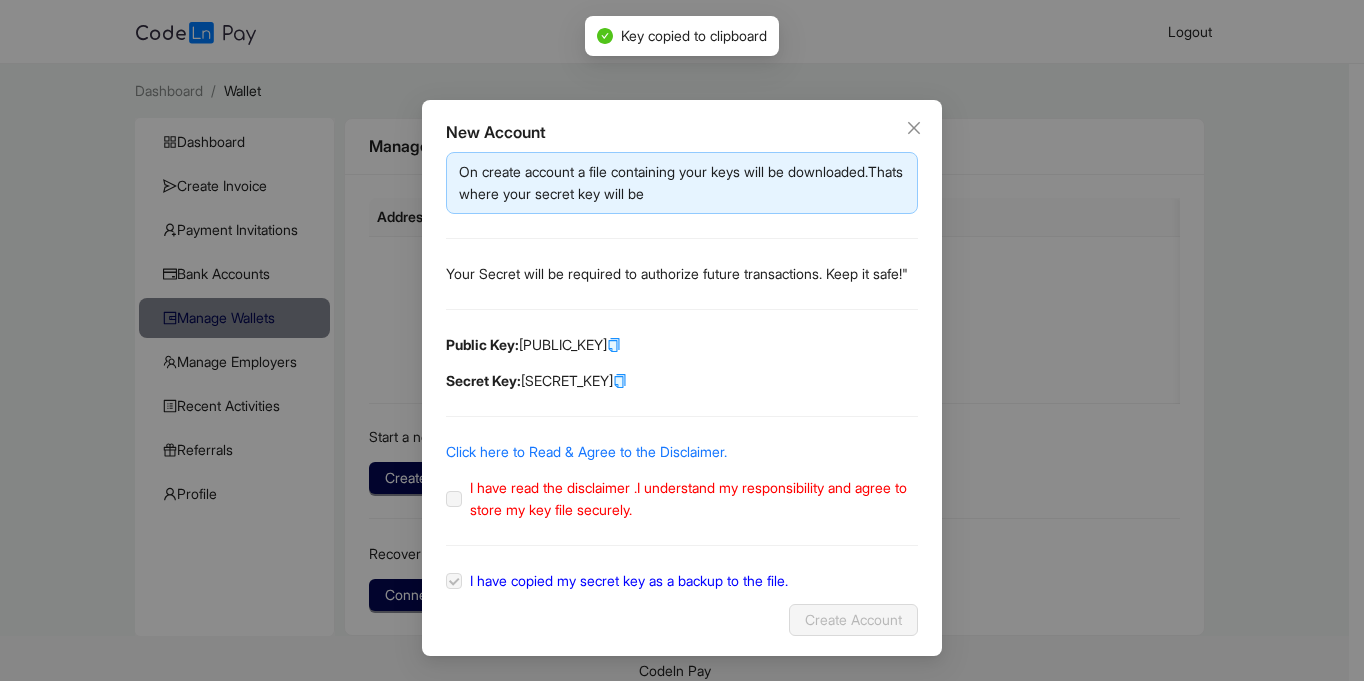 click 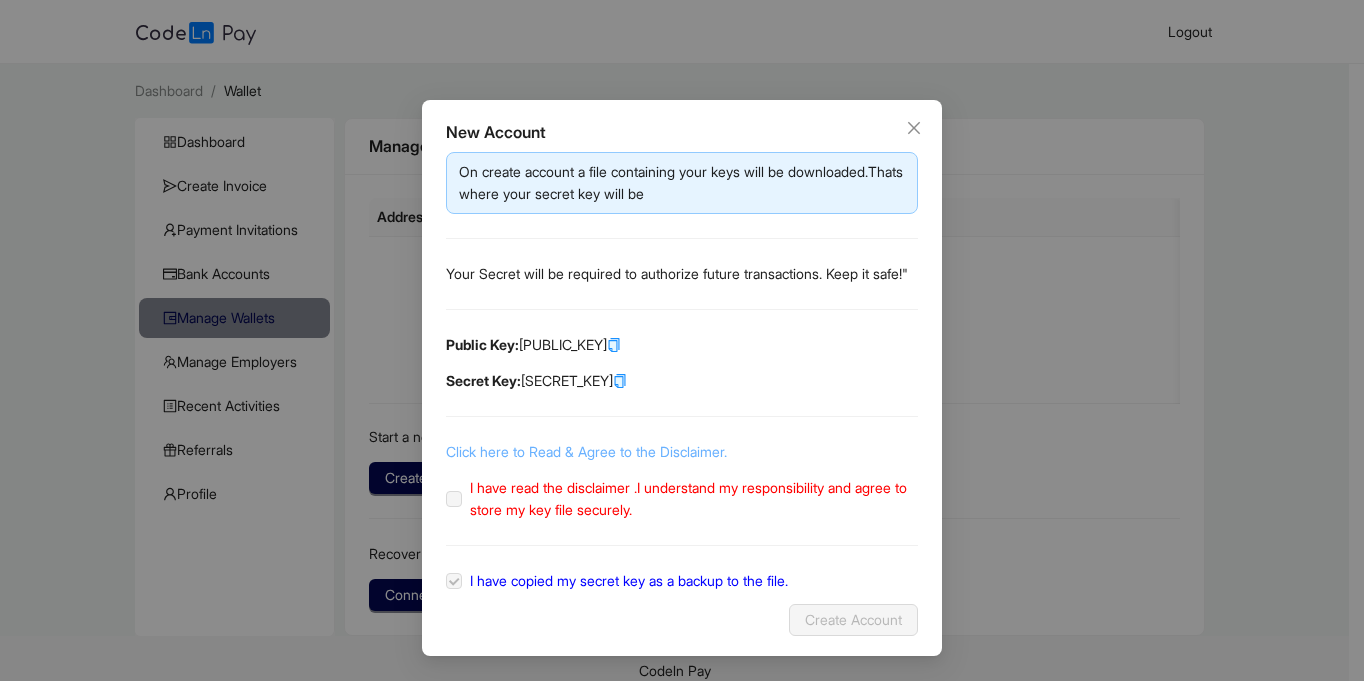 click on "Click here to Read & Agree to the Disclaimer." at bounding box center [586, 451] 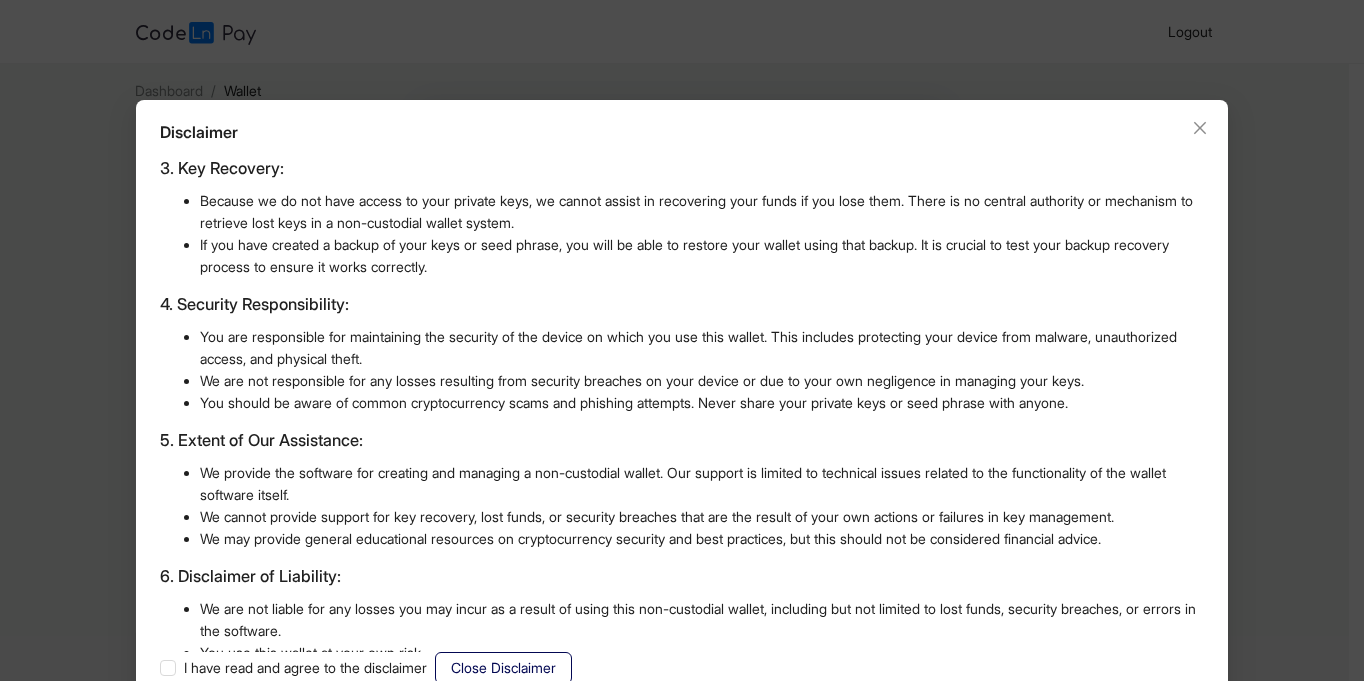scroll, scrollTop: 487, scrollLeft: 0, axis: vertical 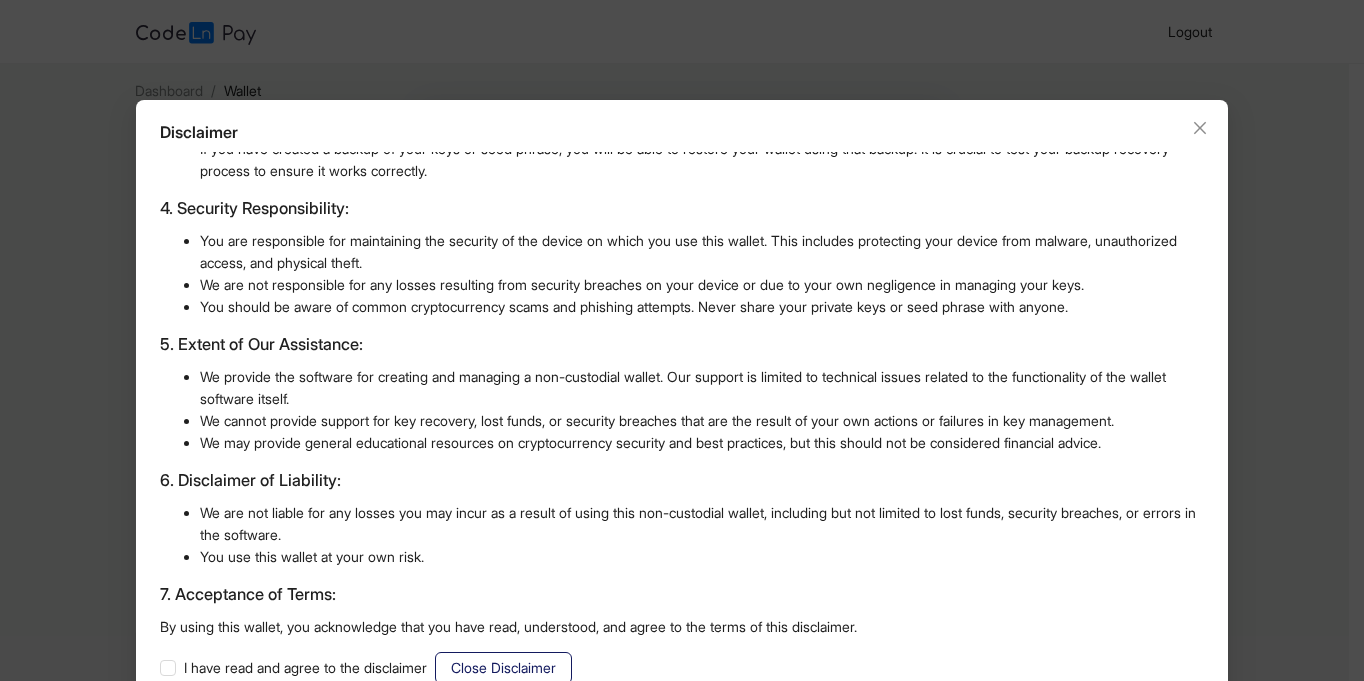 click on "Close Disclaimer" 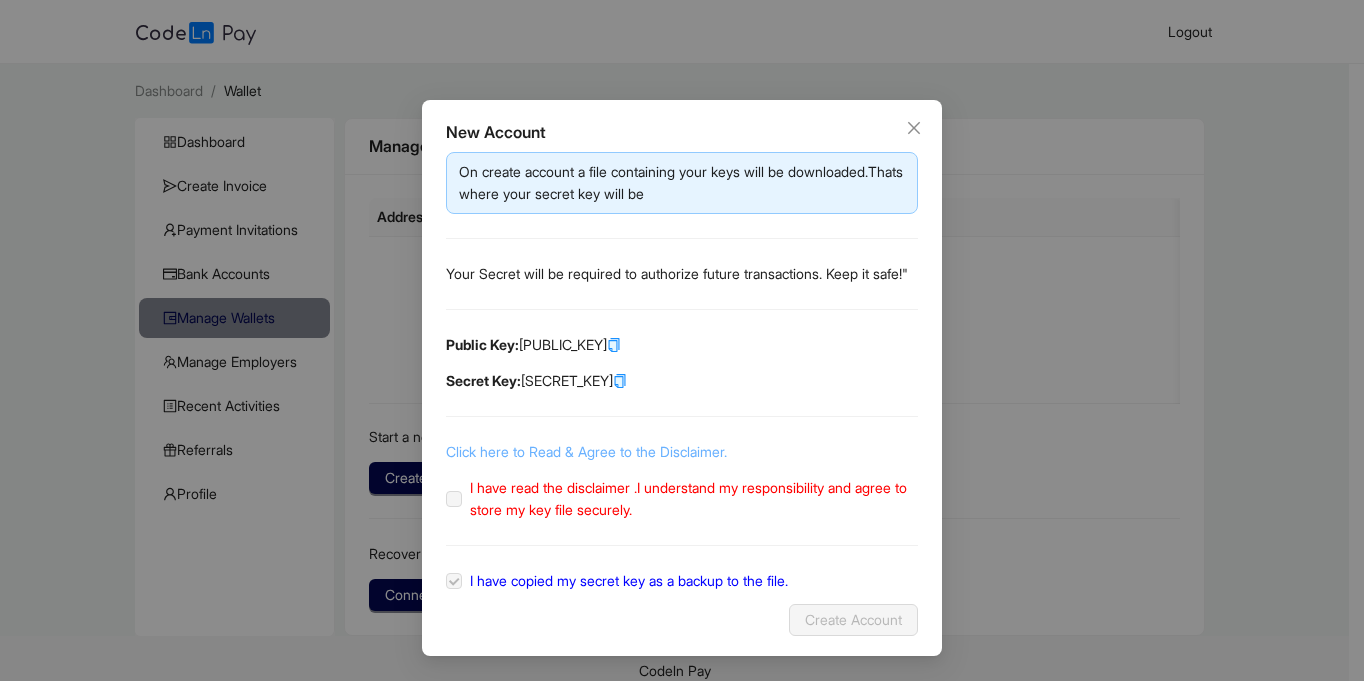 click on "Click here to Read & Agree to the Disclaimer." at bounding box center (586, 451) 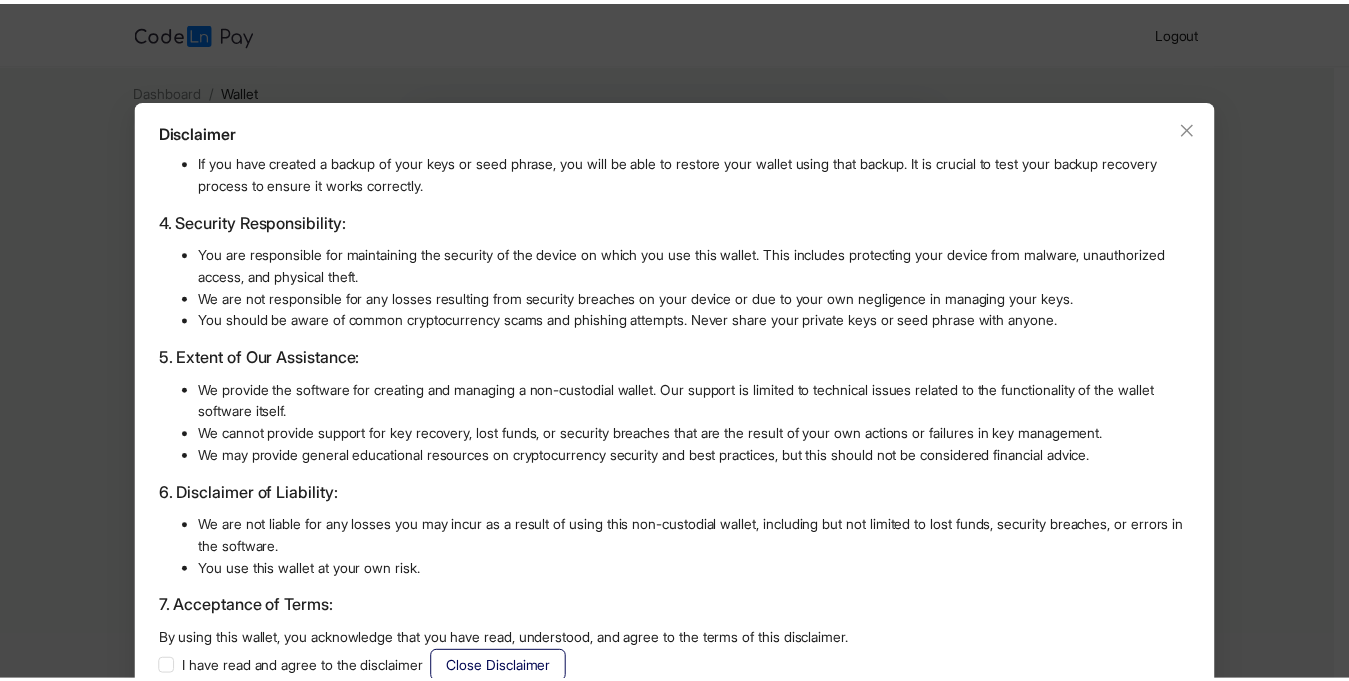 scroll, scrollTop: 487, scrollLeft: 0, axis: vertical 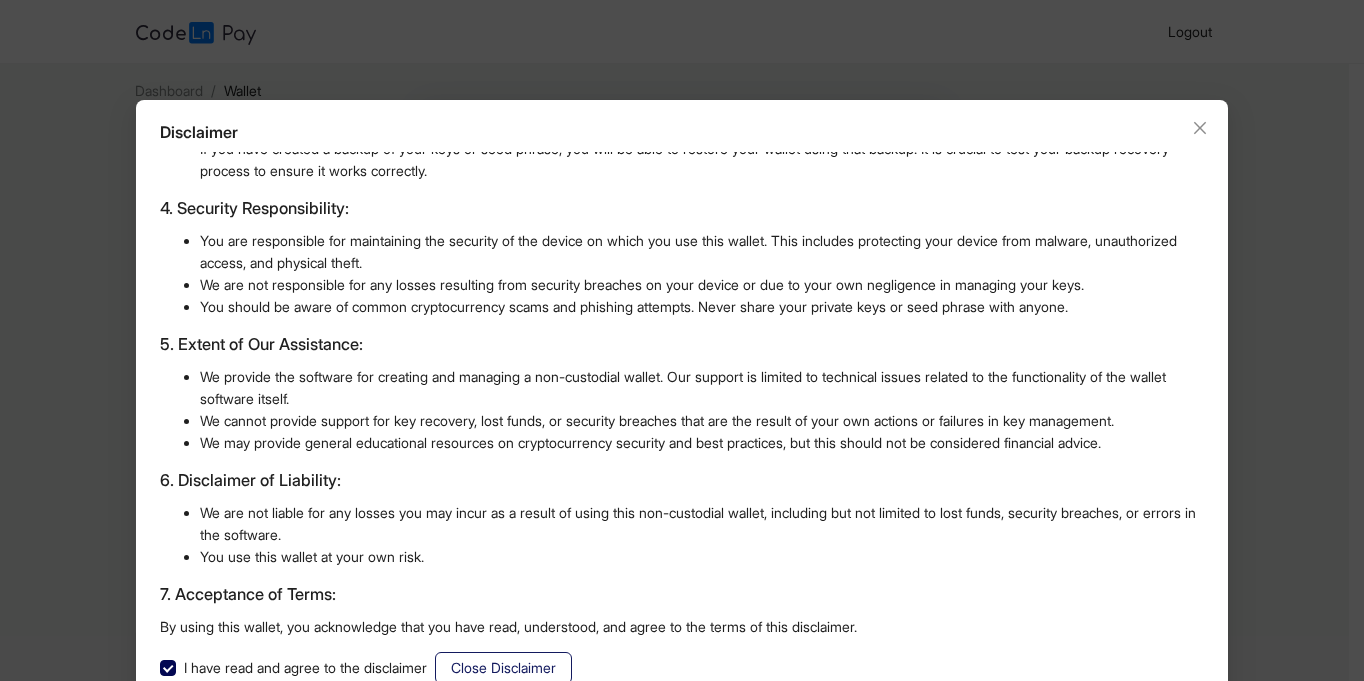 click on "Close Disclaimer" 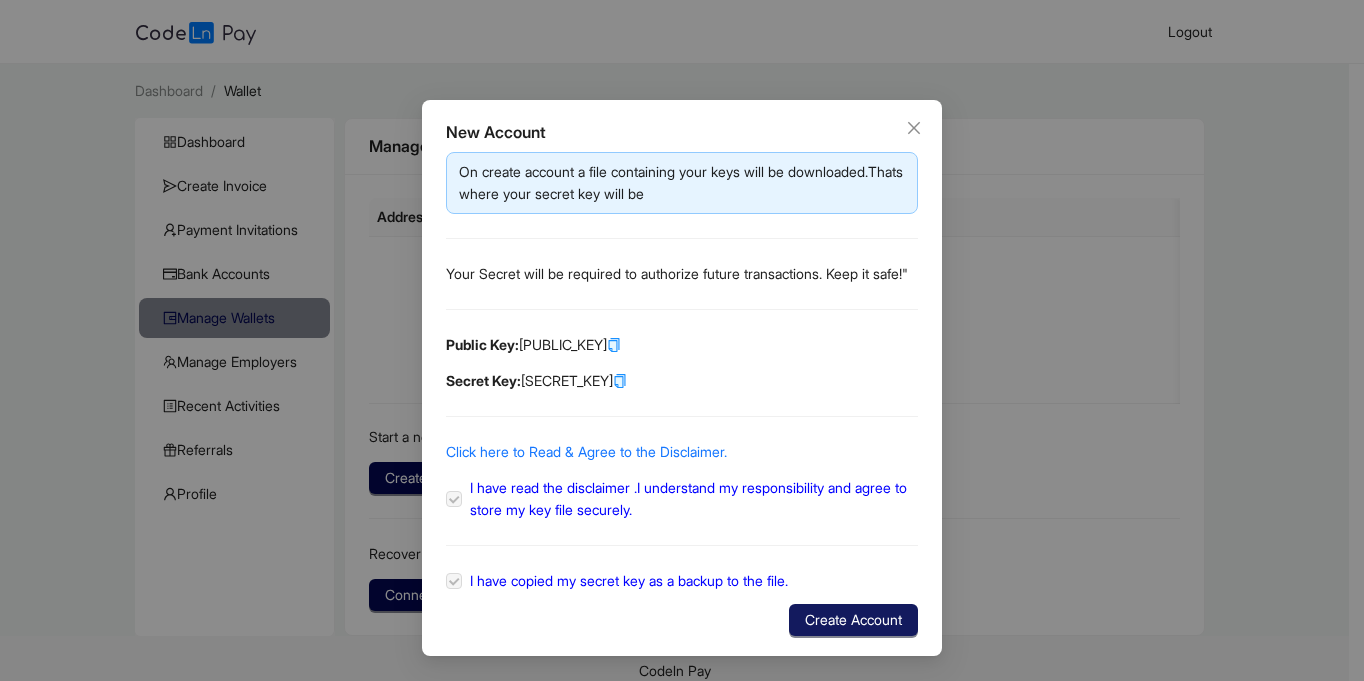click on "Create Account" 